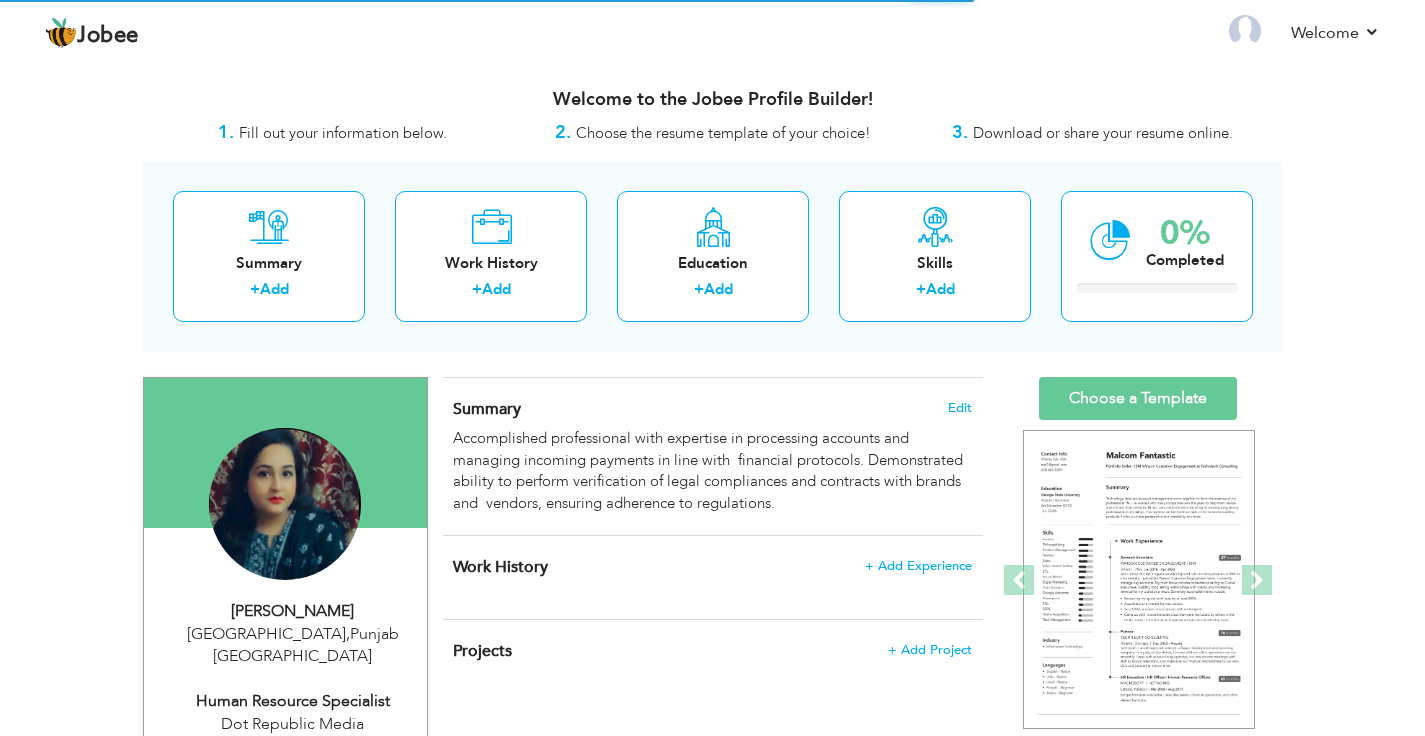 scroll, scrollTop: 0, scrollLeft: 0, axis: both 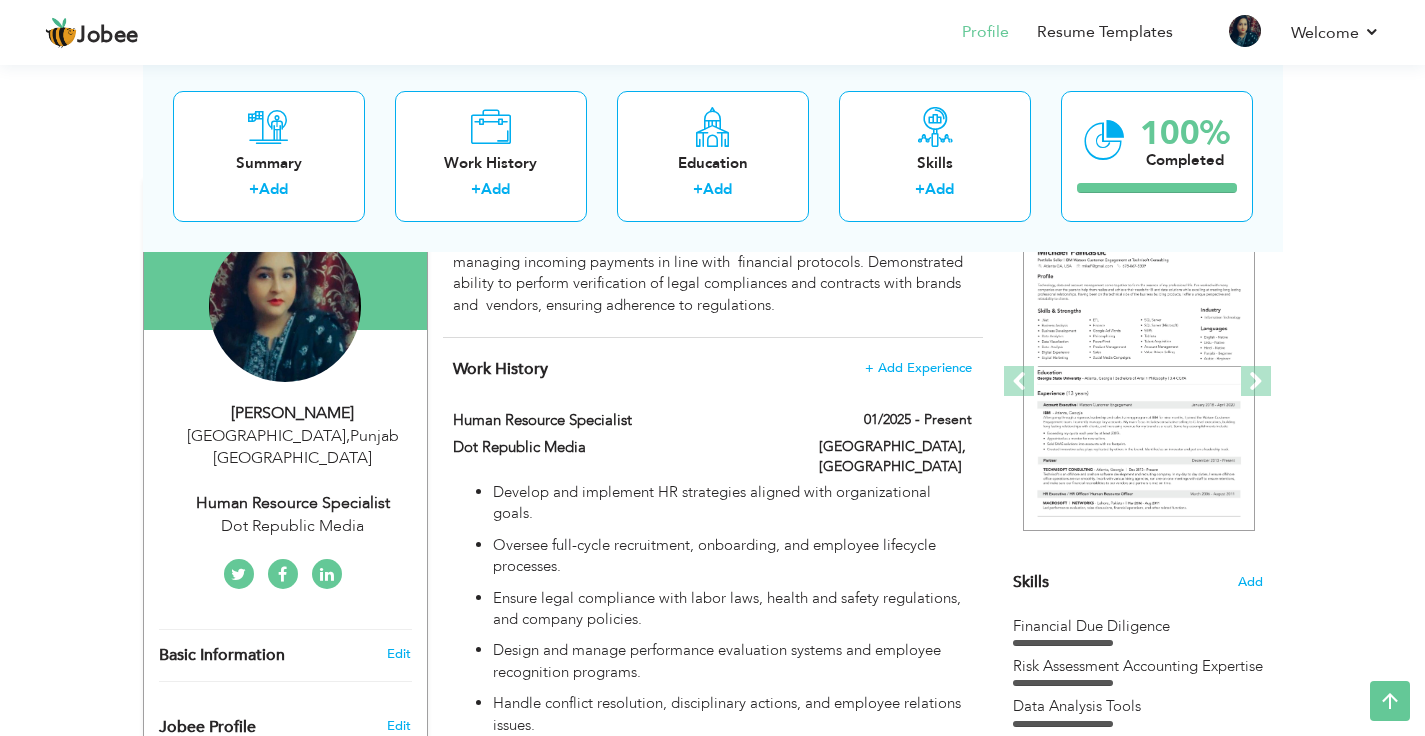 click on "Human Resource Specialist" at bounding box center [293, 503] 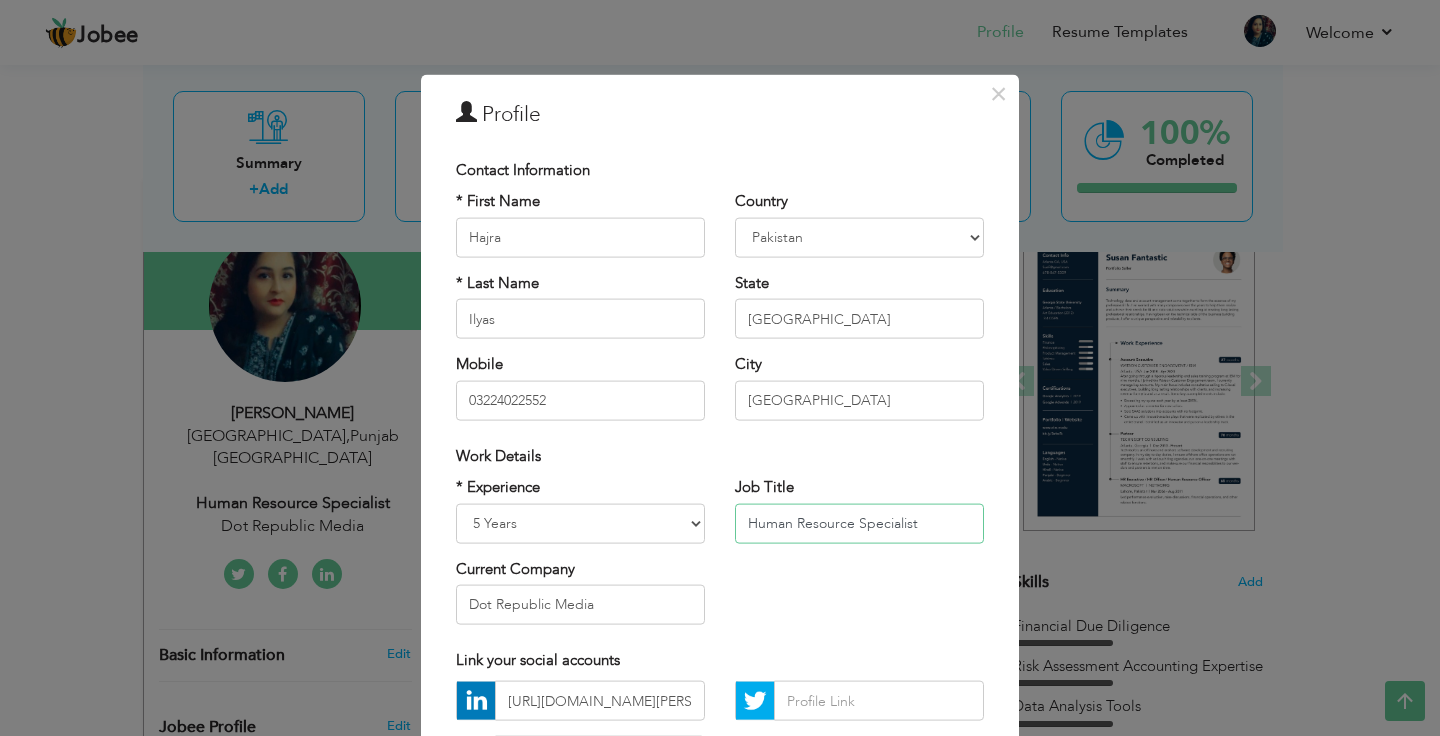 click on "Human Resource Specialist" at bounding box center [859, 523] 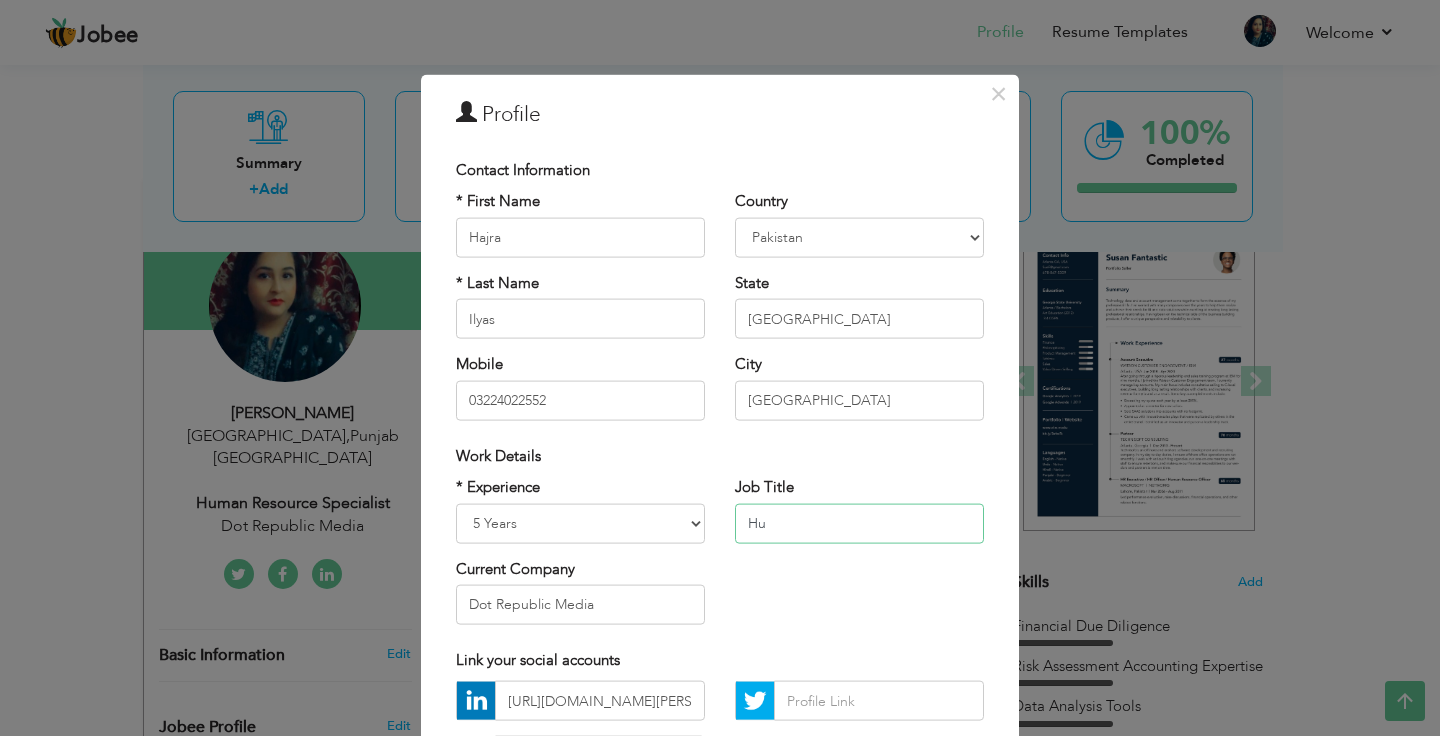 type on "H" 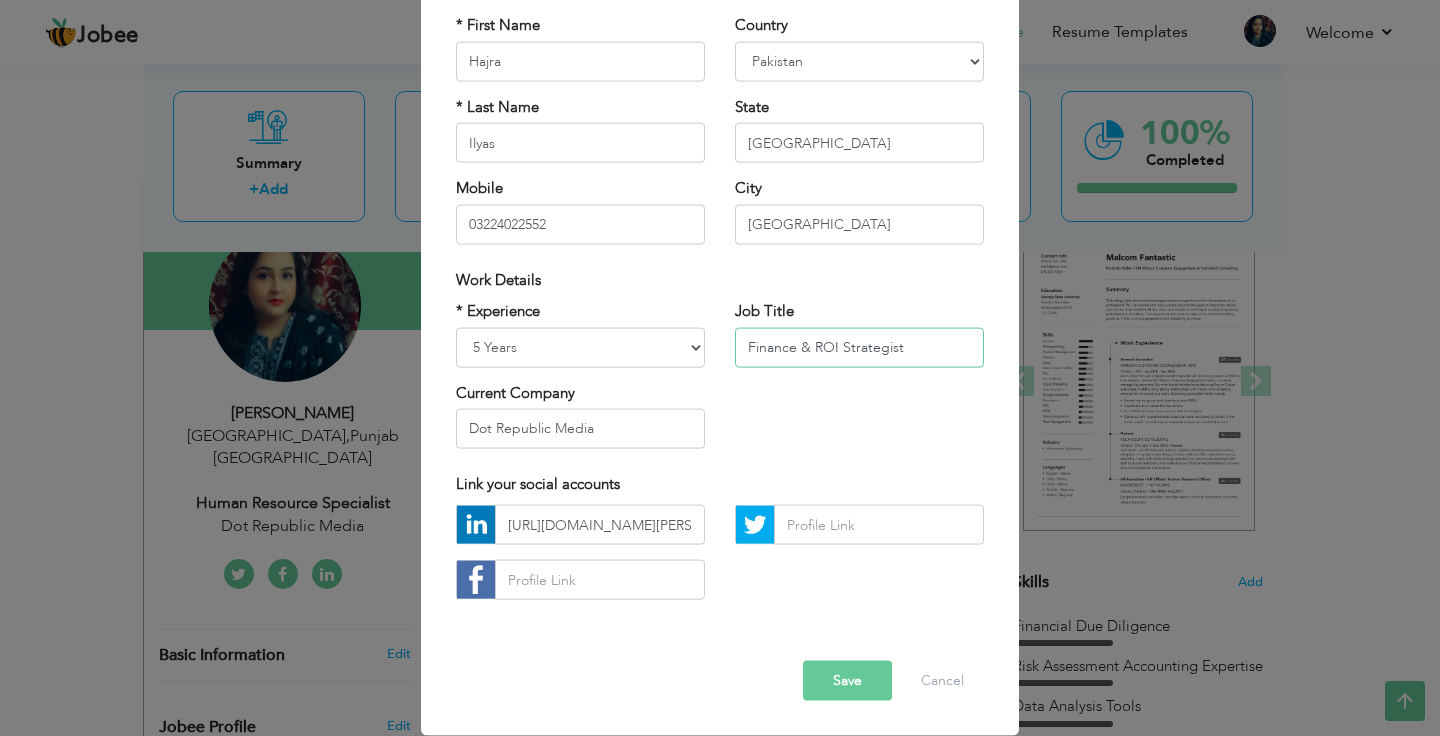 scroll, scrollTop: 155, scrollLeft: 0, axis: vertical 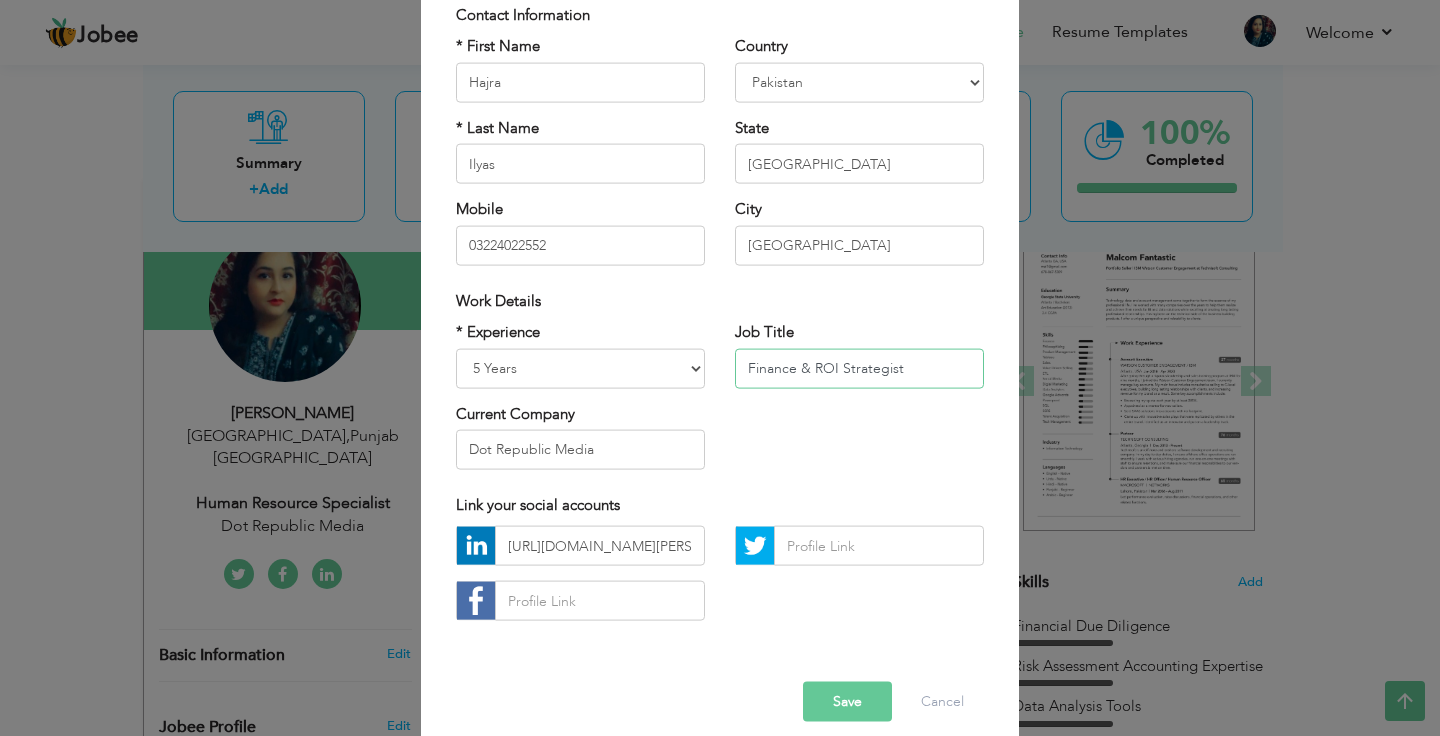 type on "Finance & ROI Strategist" 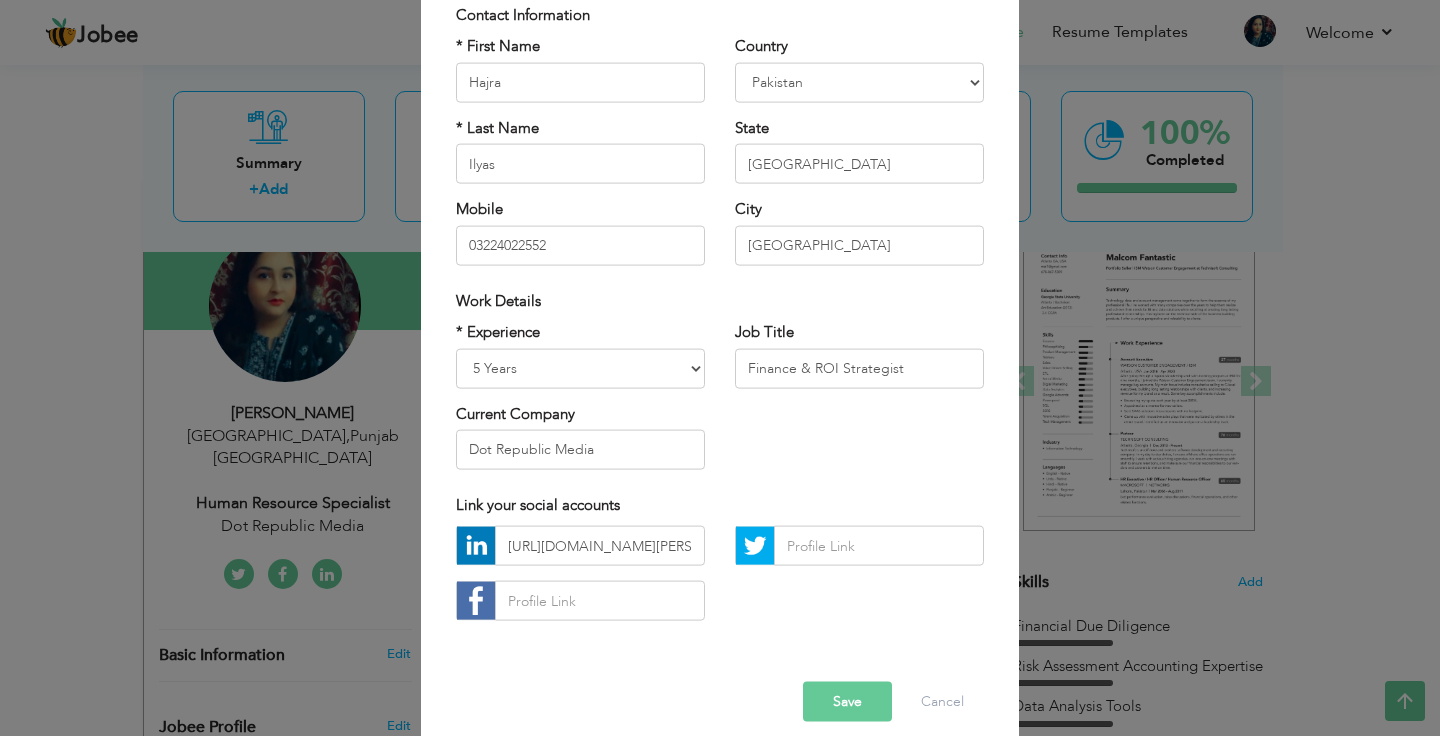 click on "Save" at bounding box center [847, 702] 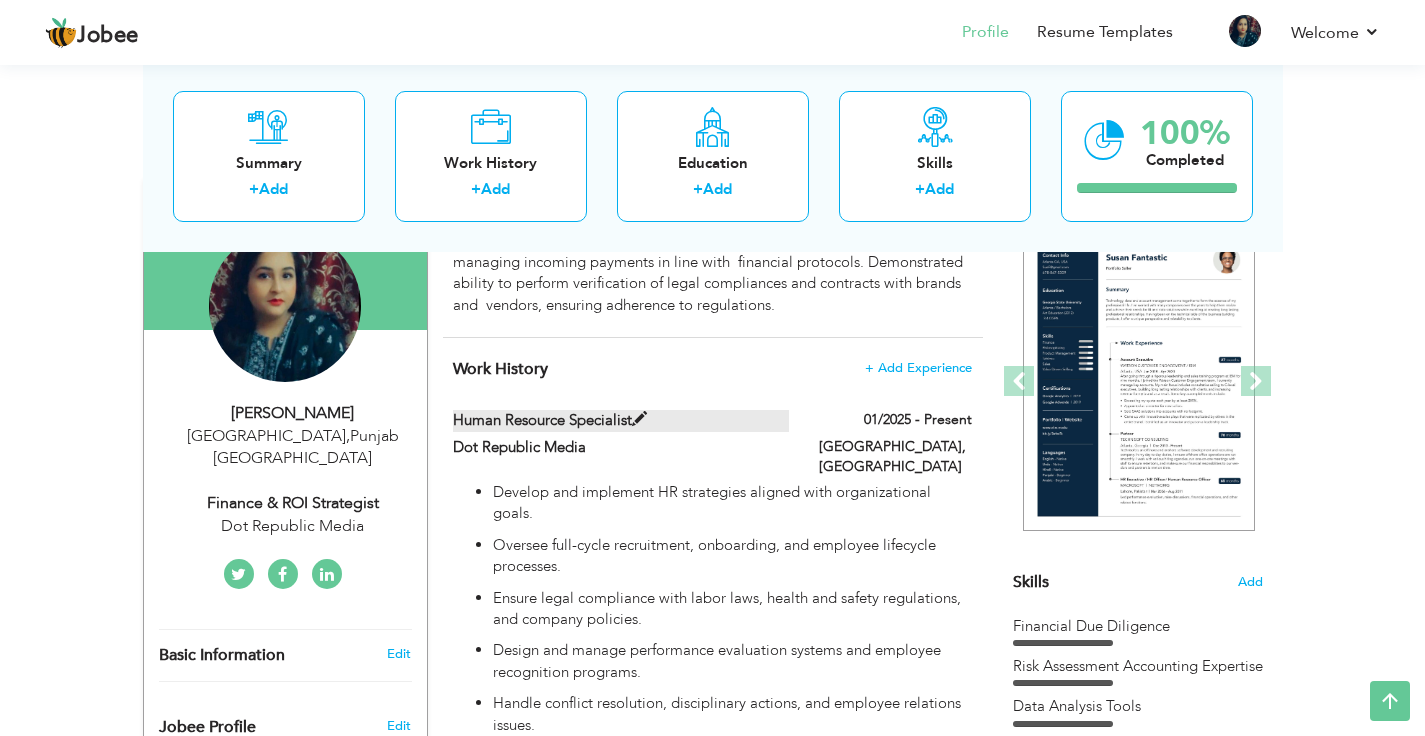 click at bounding box center [639, 419] 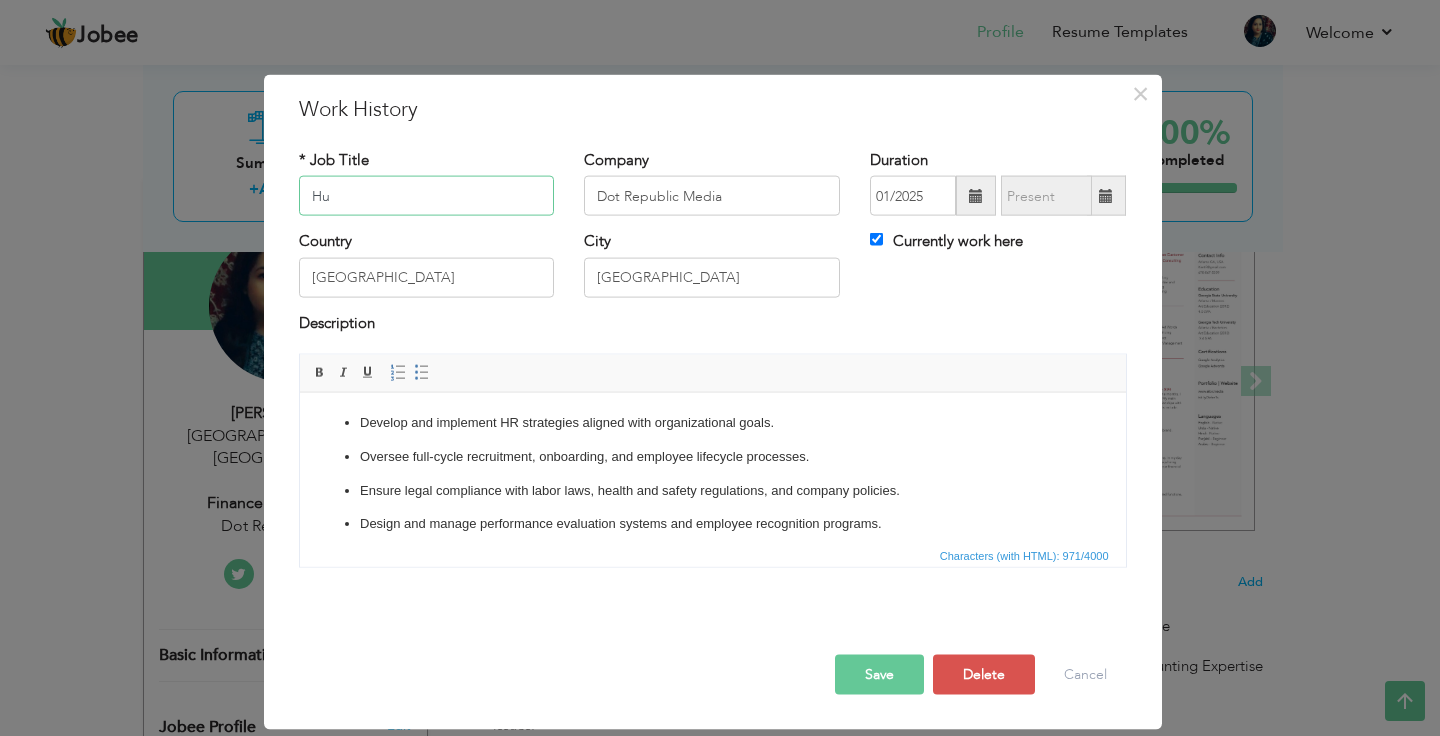 type on "H" 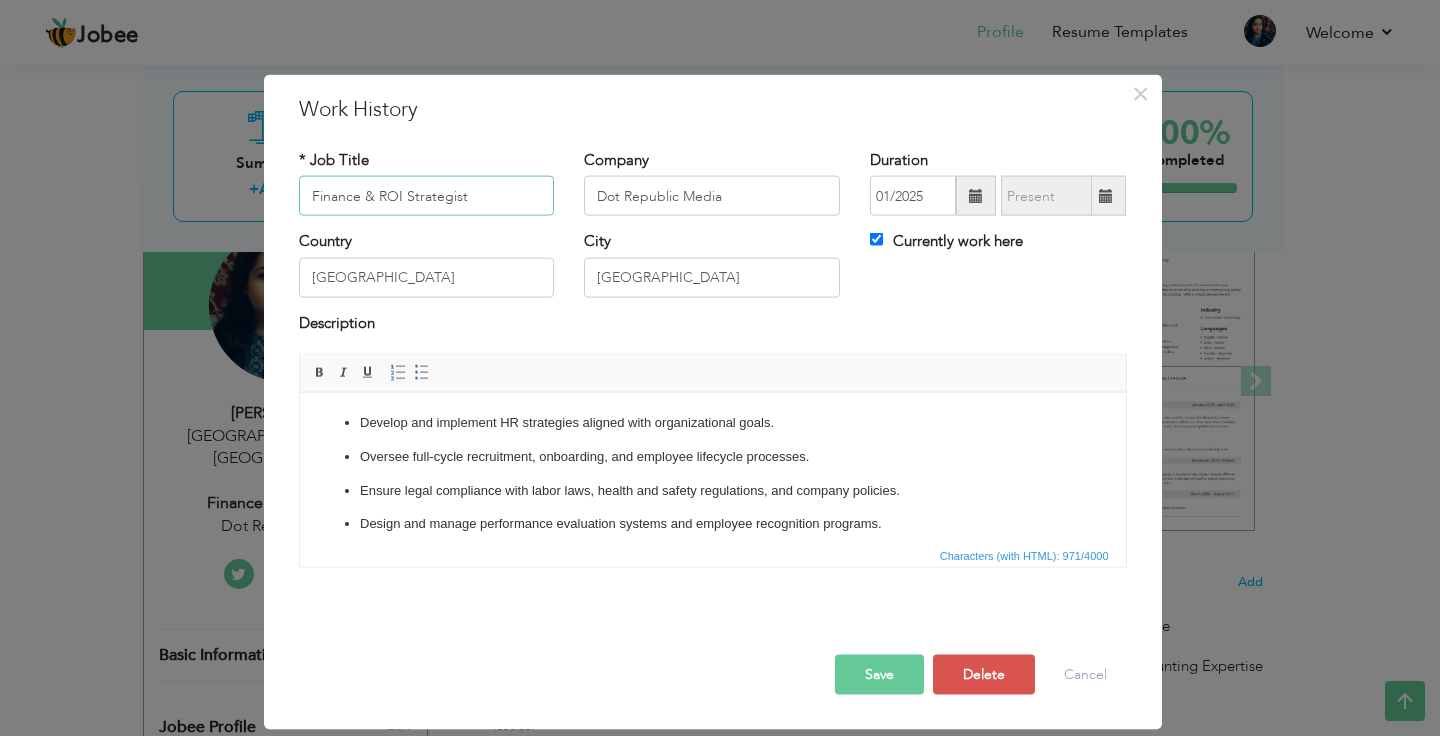 type on "Finance & ROI Strategist" 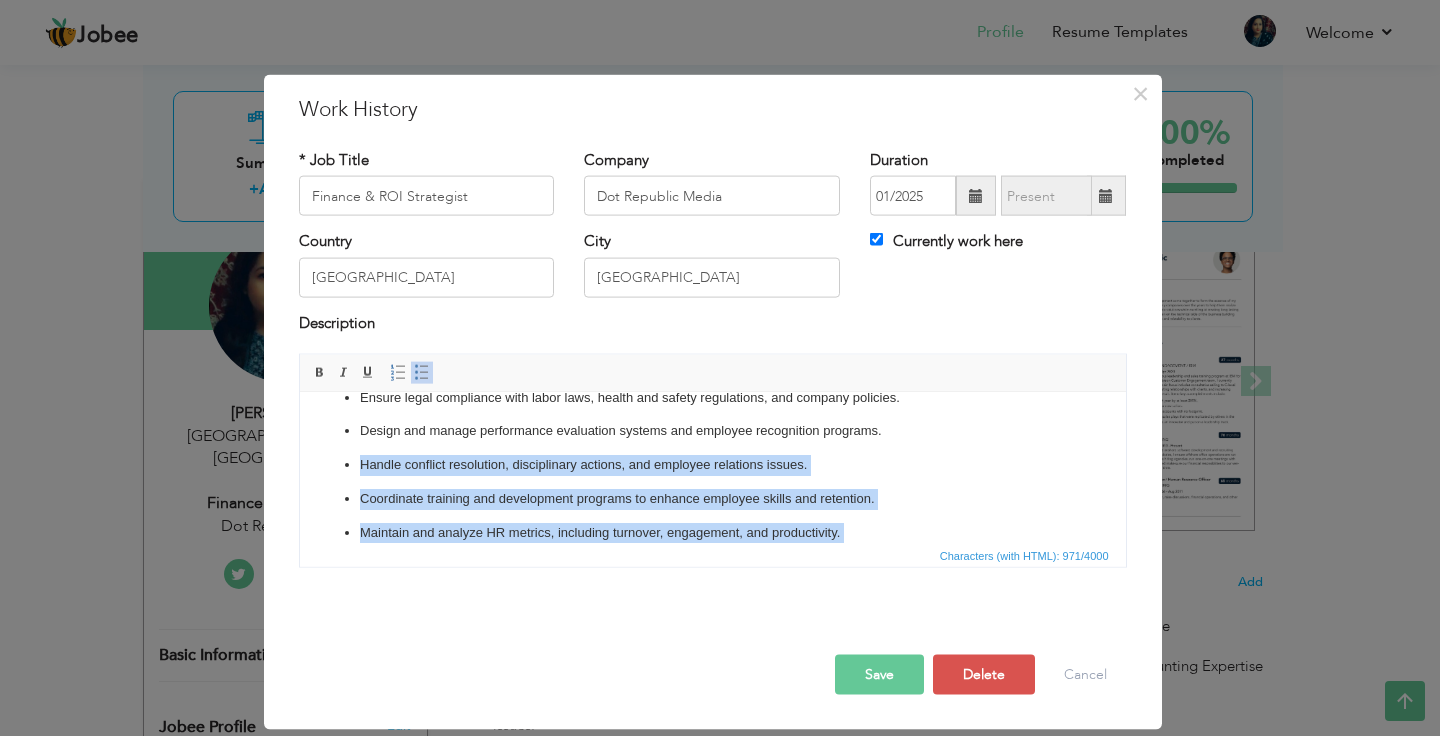 scroll, scrollTop: 215, scrollLeft: 0, axis: vertical 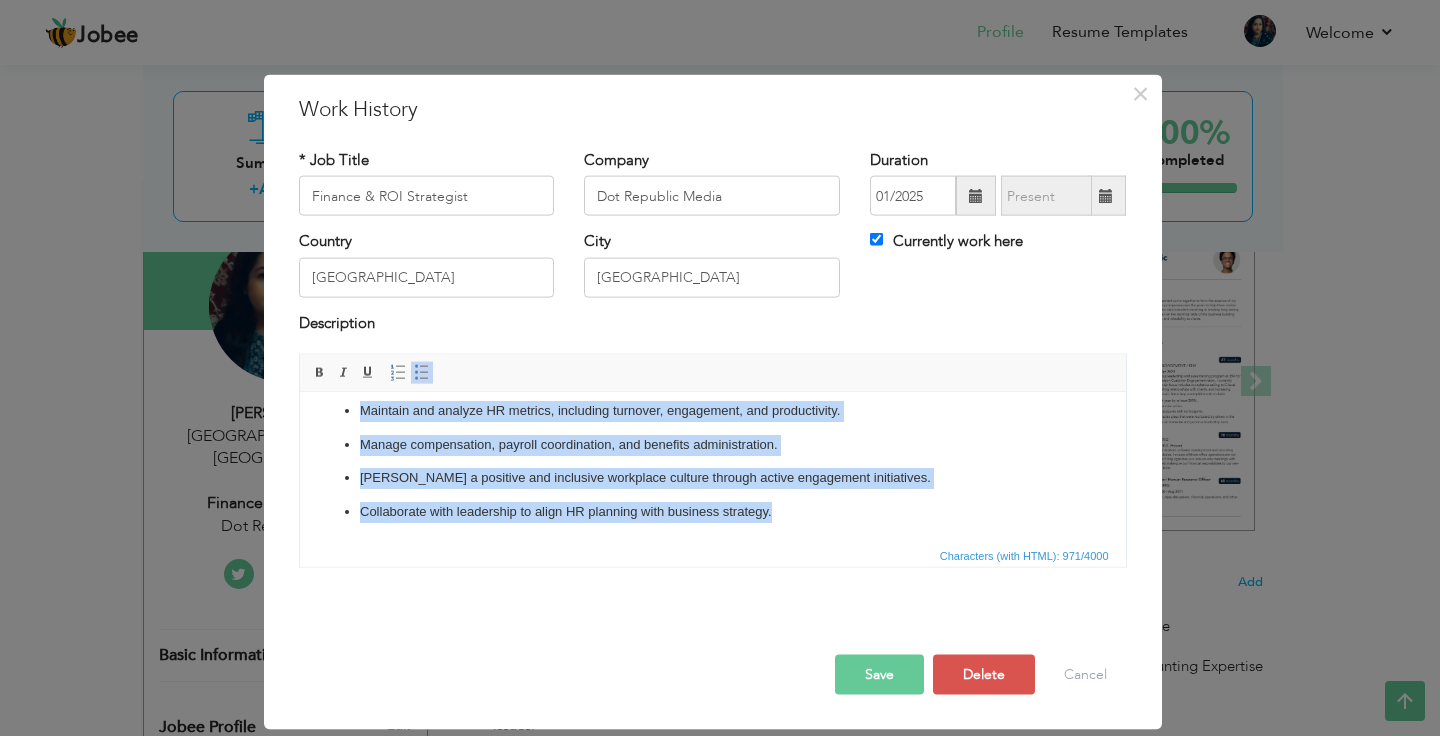 drag, startPoint x: 904, startPoint y: 522, endPoint x: 525, endPoint y: 575, distance: 382.68787 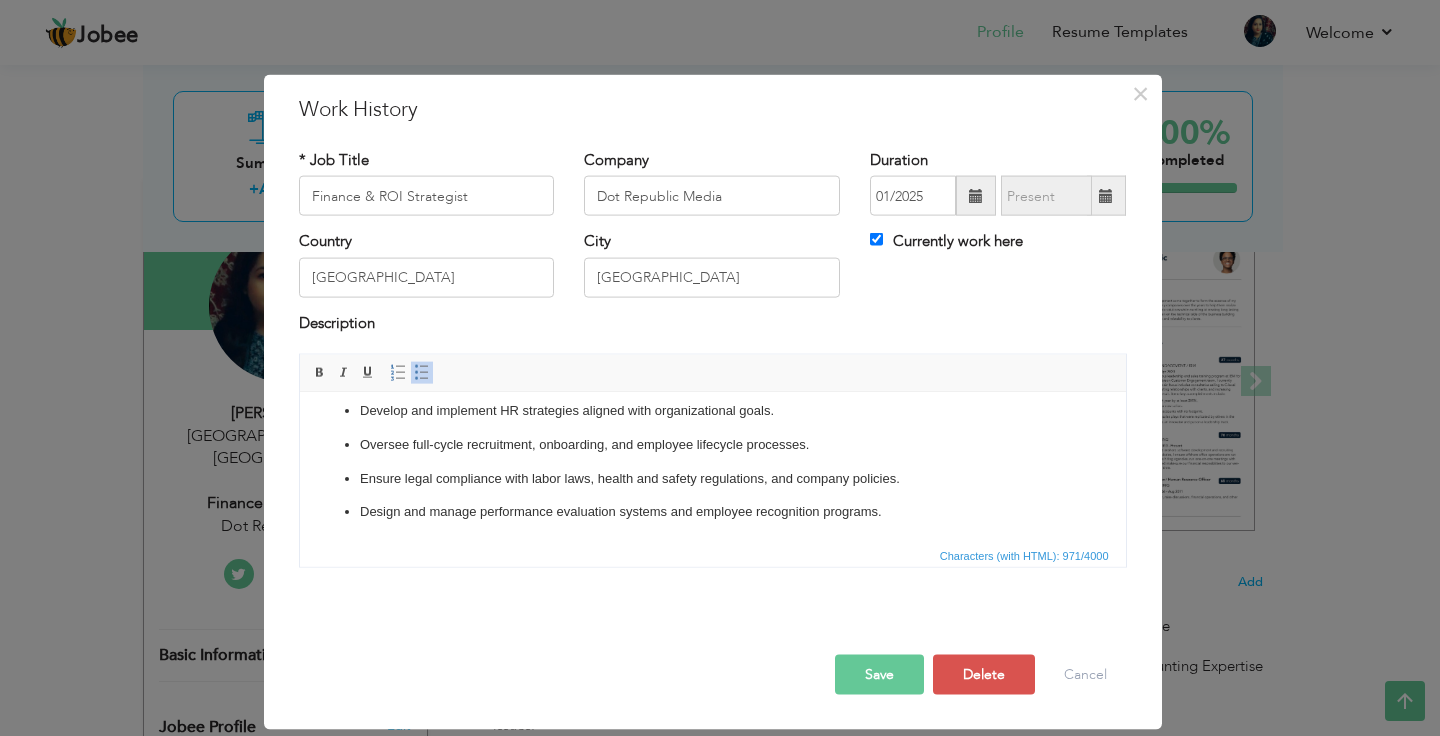 scroll, scrollTop: 12, scrollLeft: 0, axis: vertical 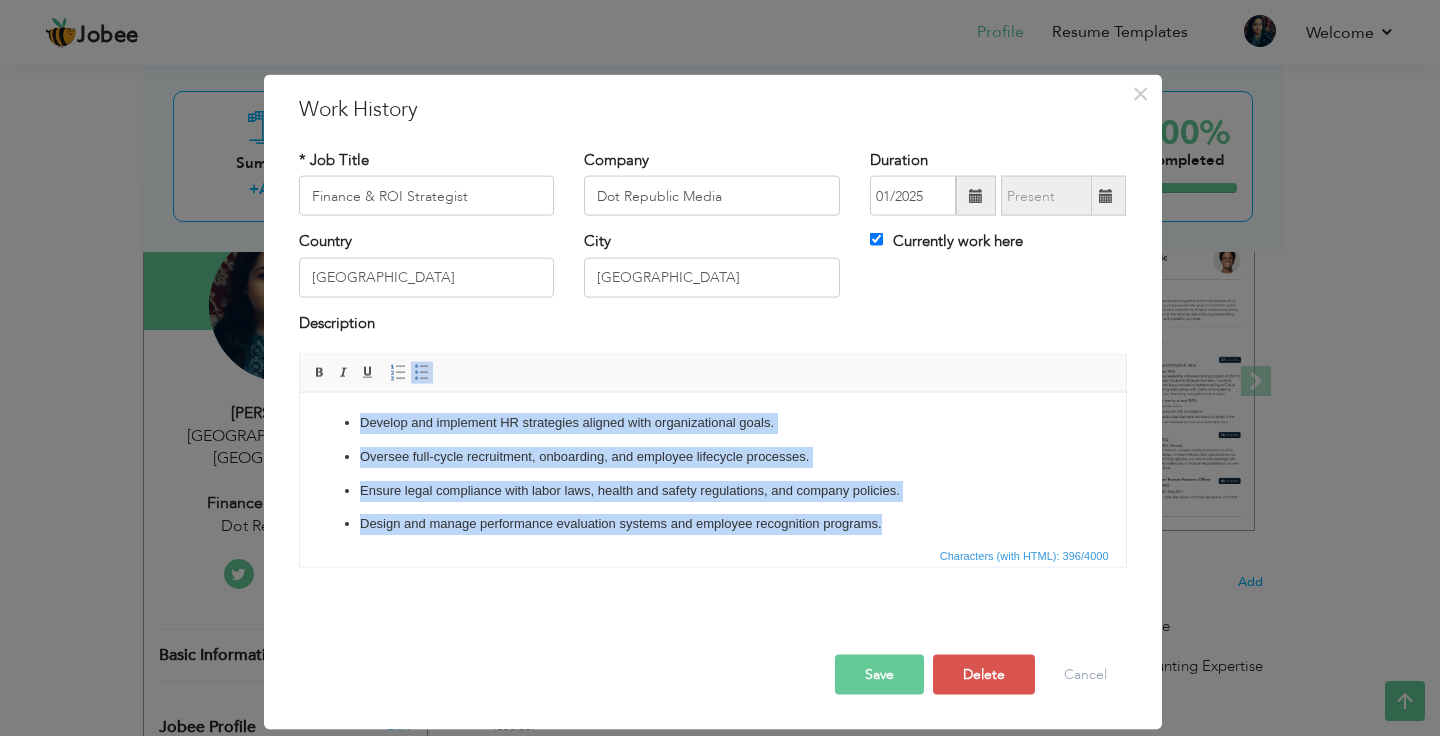 drag, startPoint x: 881, startPoint y: 516, endPoint x: 441, endPoint y: 333, distance: 476.53857 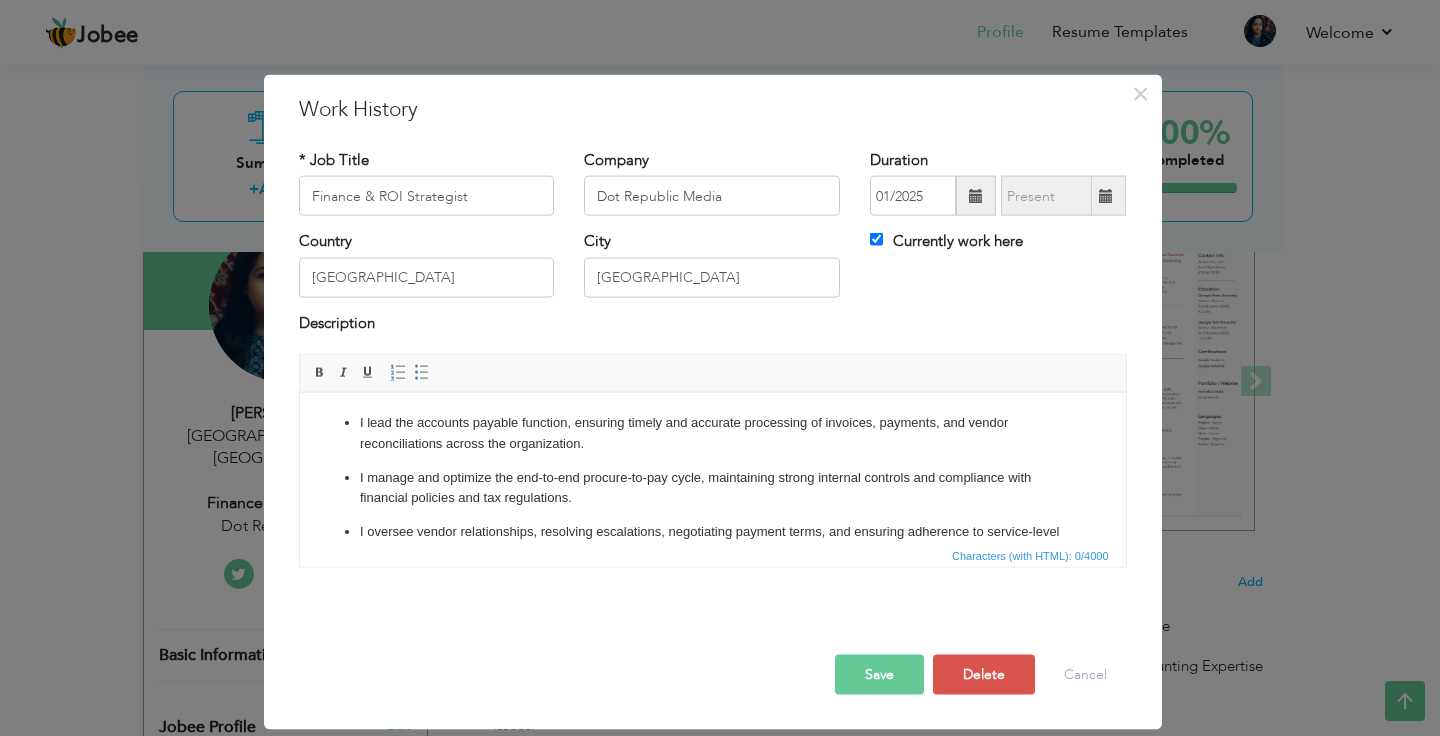 scroll, scrollTop: 17, scrollLeft: 0, axis: vertical 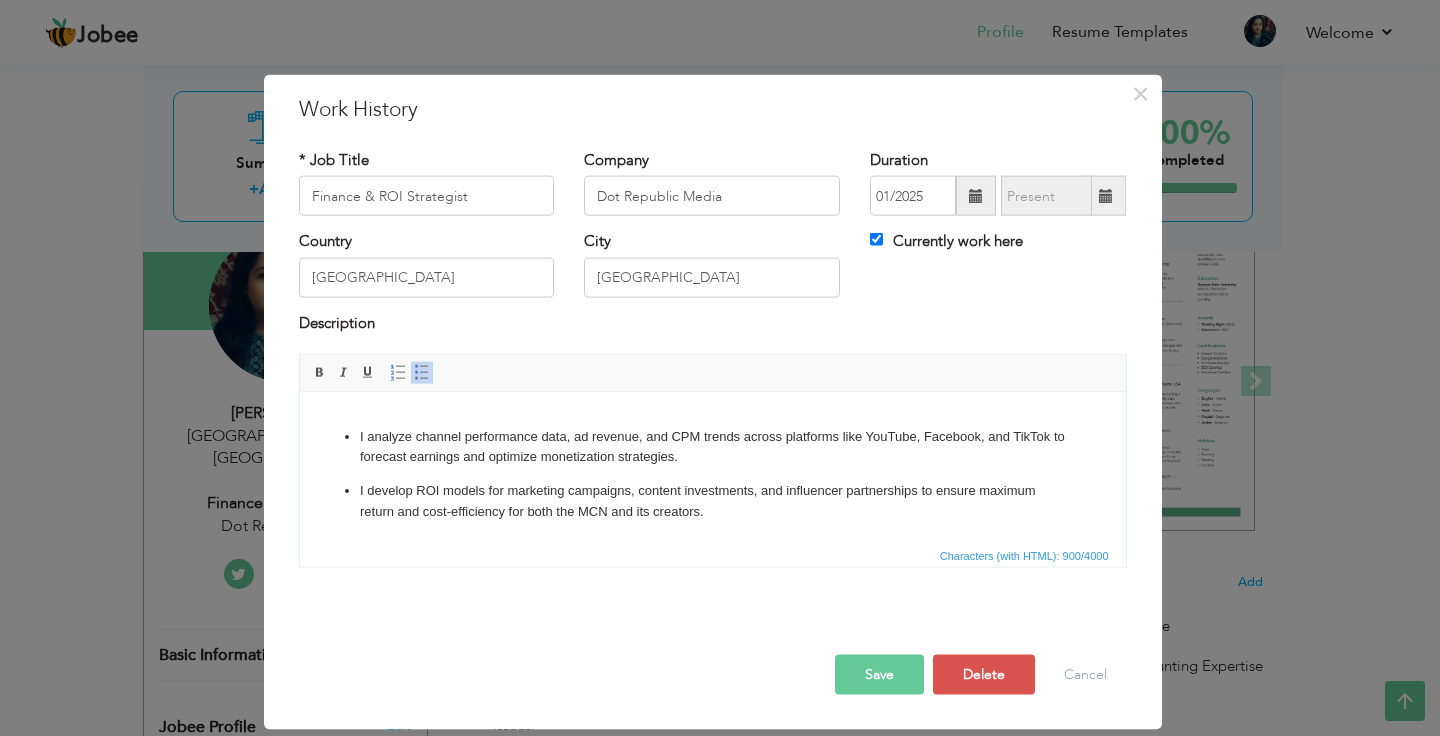 paste 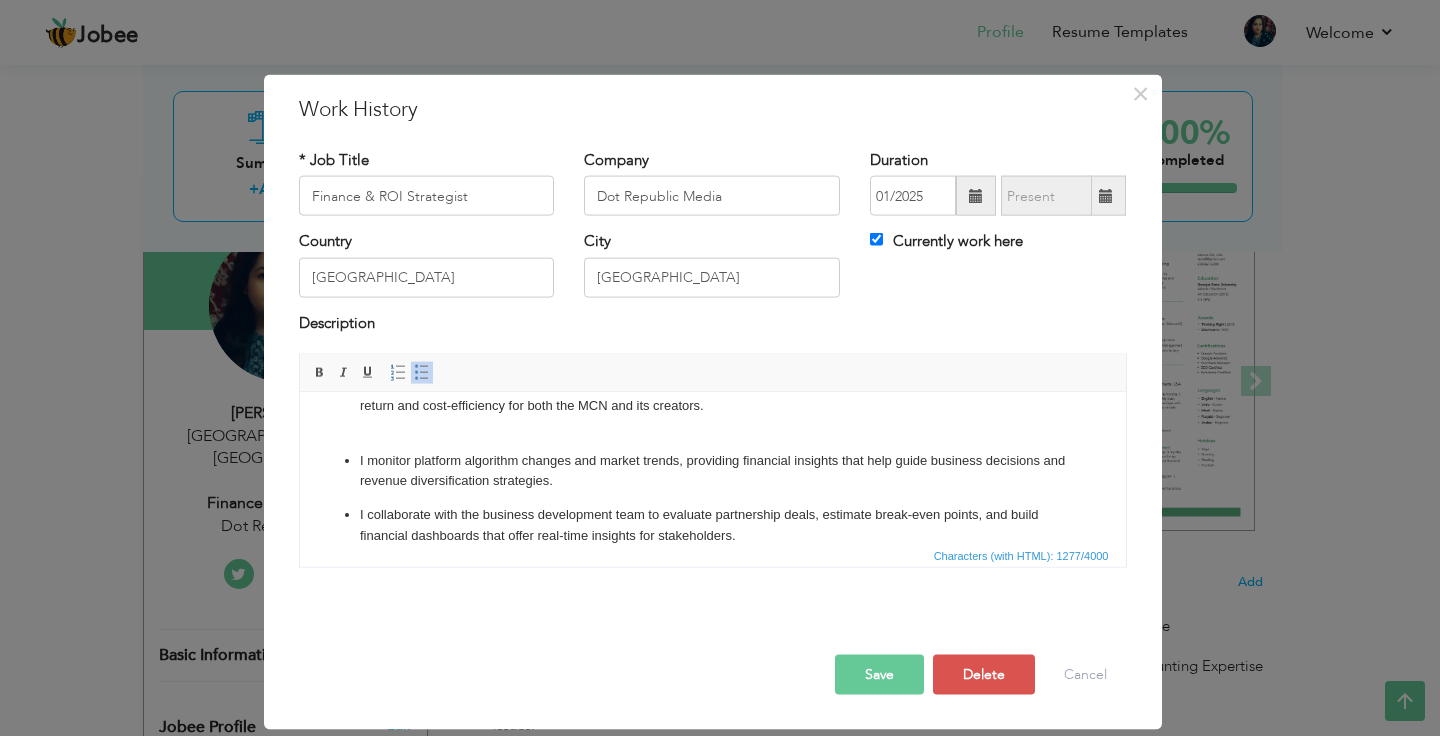 click on "I develop ROI models for marketing campaigns, content investments, and influencer partnerships to ensure maximum return and cost-efficiency for both the MCN and its creators. ​​​​​​​" at bounding box center (712, 405) 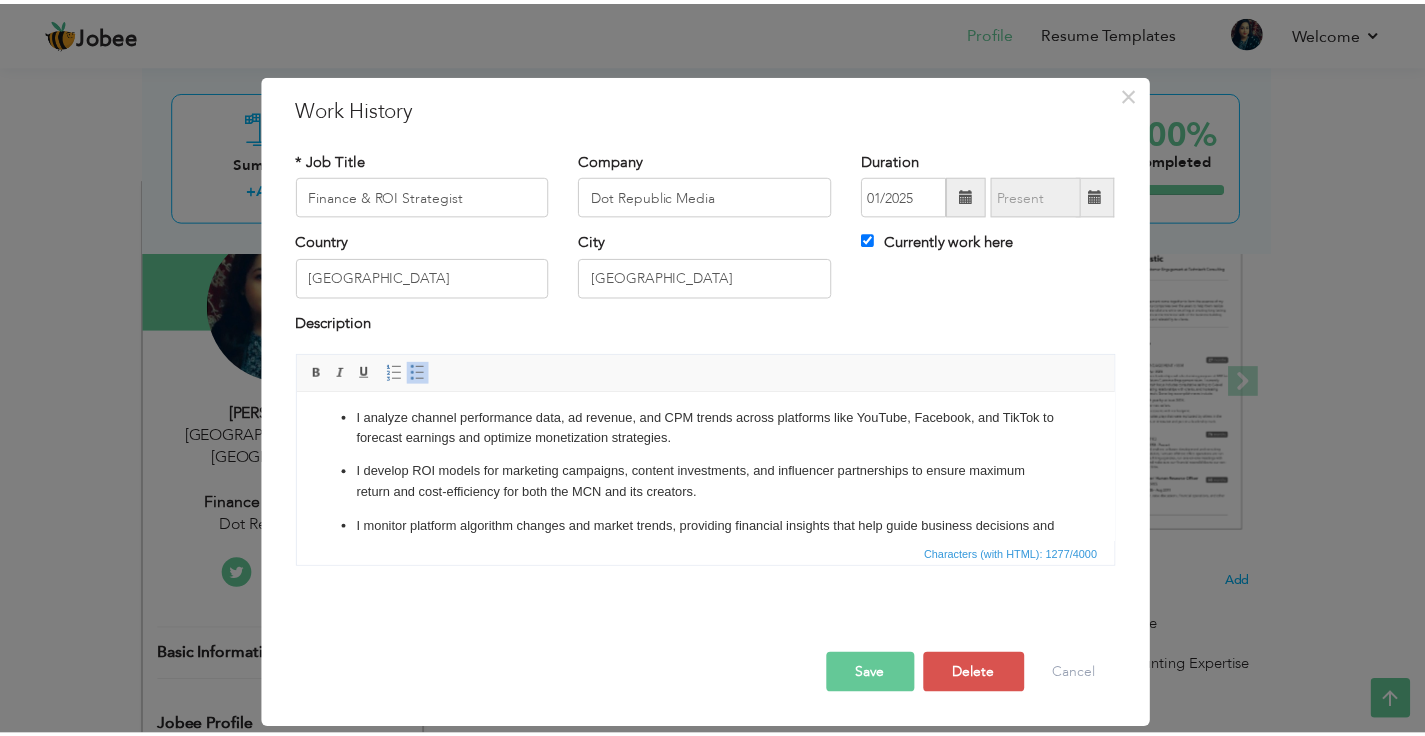 scroll, scrollTop: 0, scrollLeft: 0, axis: both 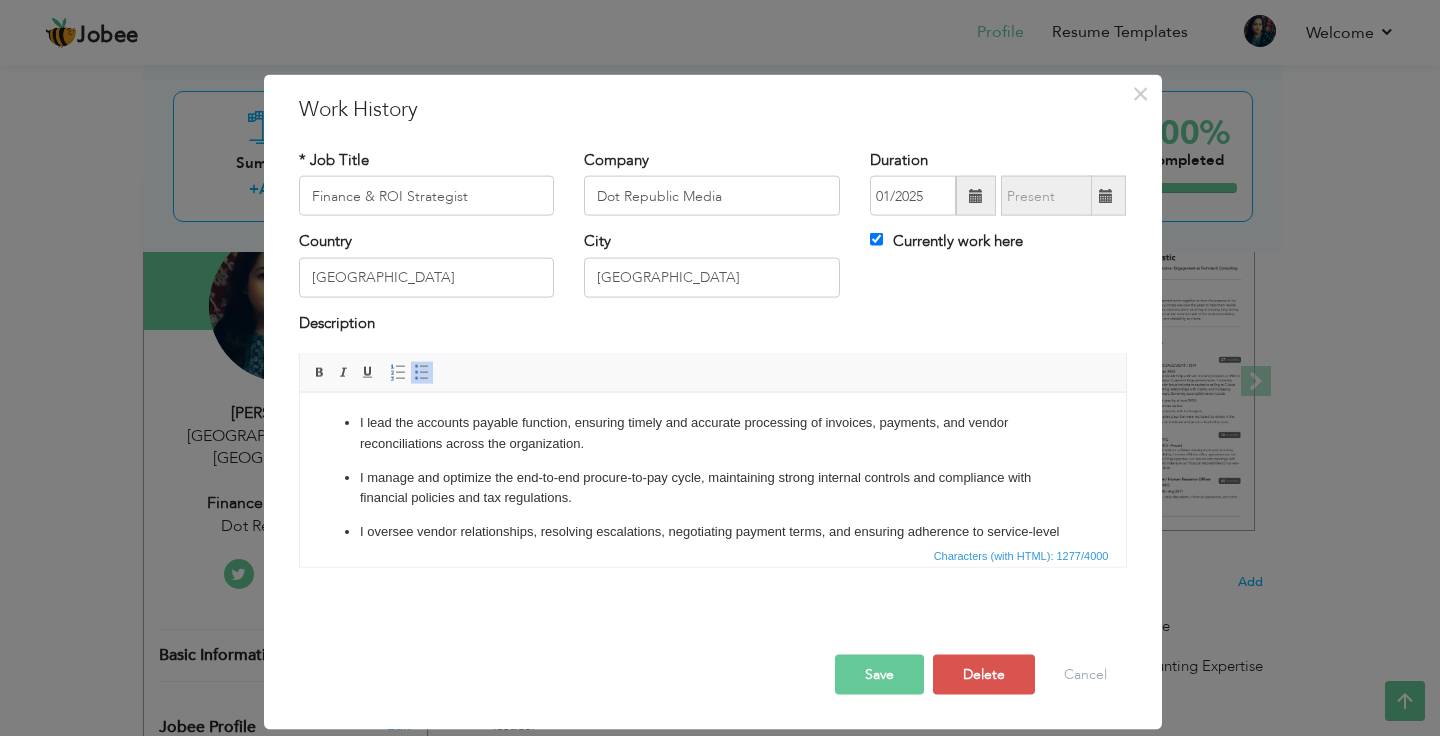 click on "Save" at bounding box center [879, 675] 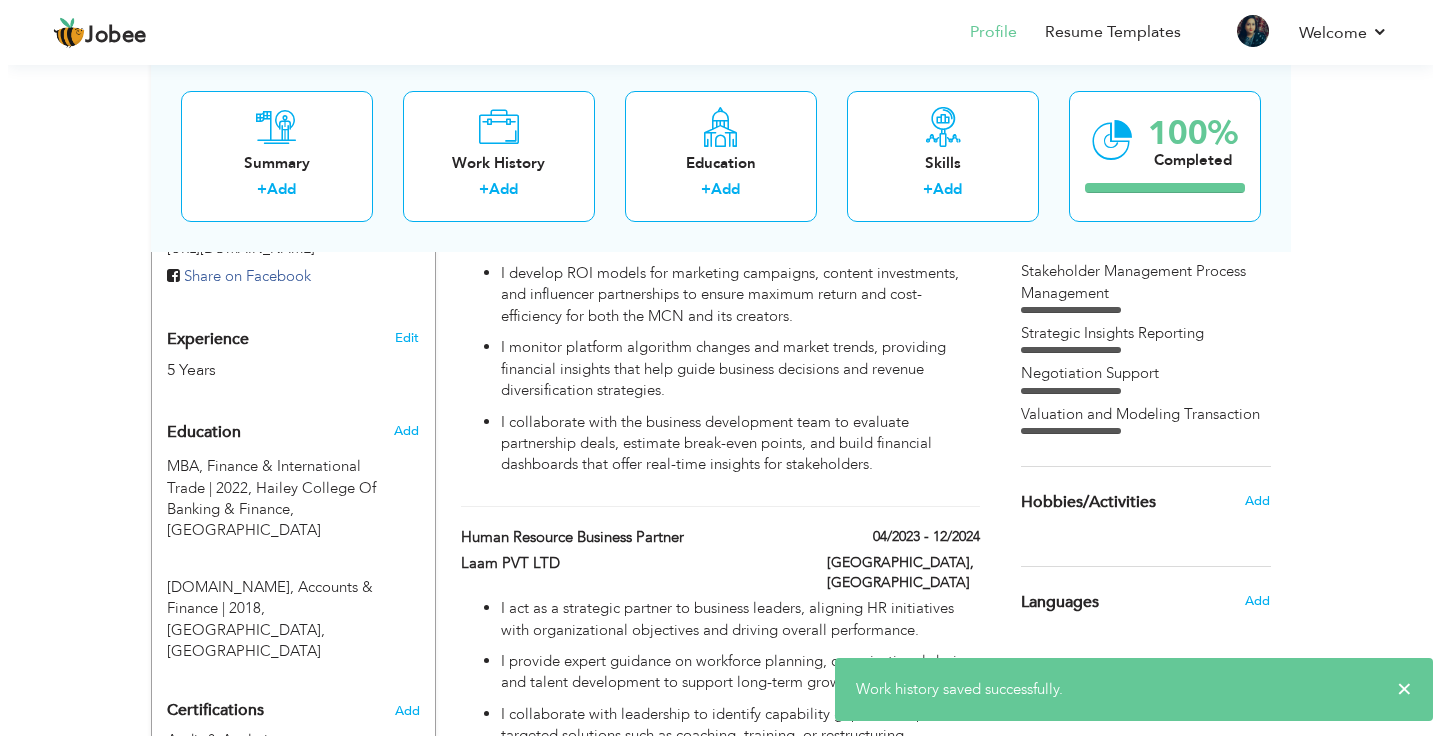 scroll, scrollTop: 718, scrollLeft: 0, axis: vertical 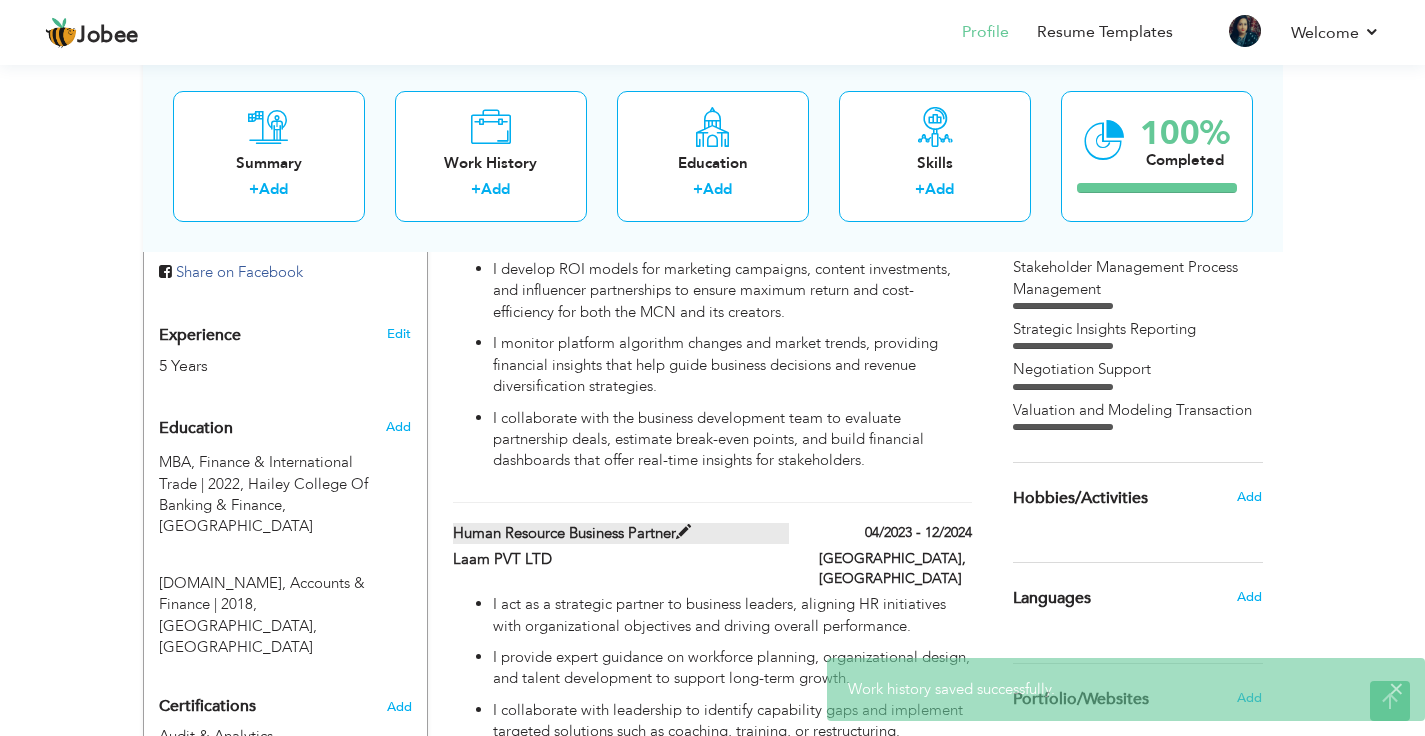 click at bounding box center [683, 532] 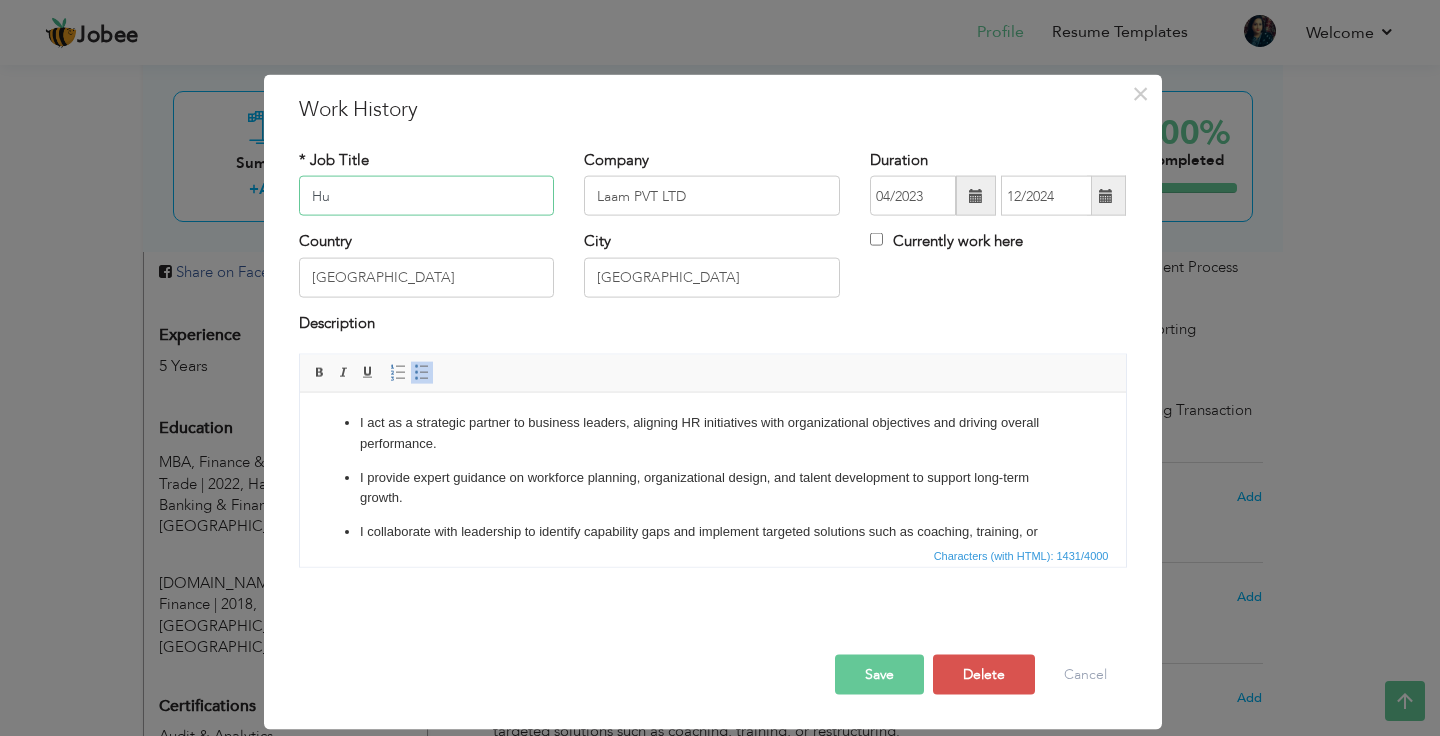 type on "H" 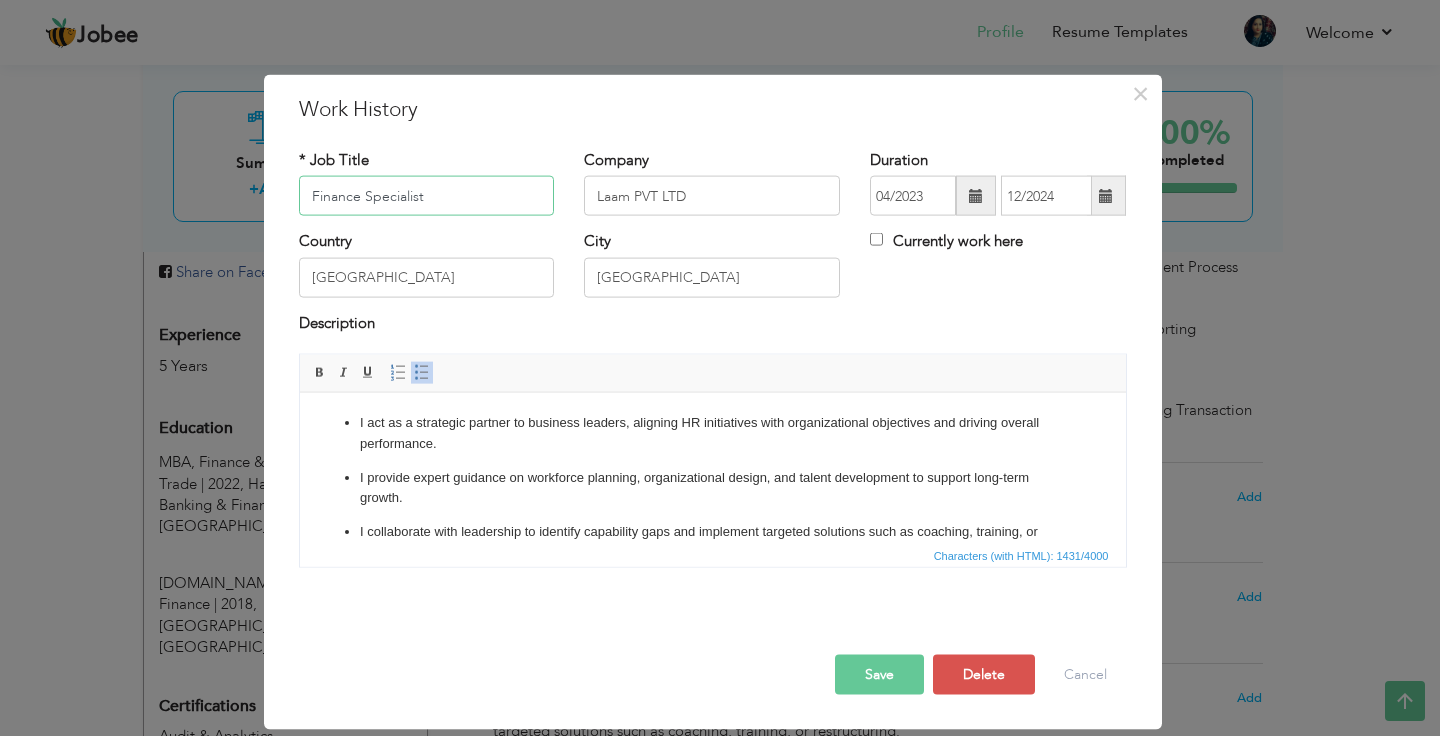 type on "Finance Specialist" 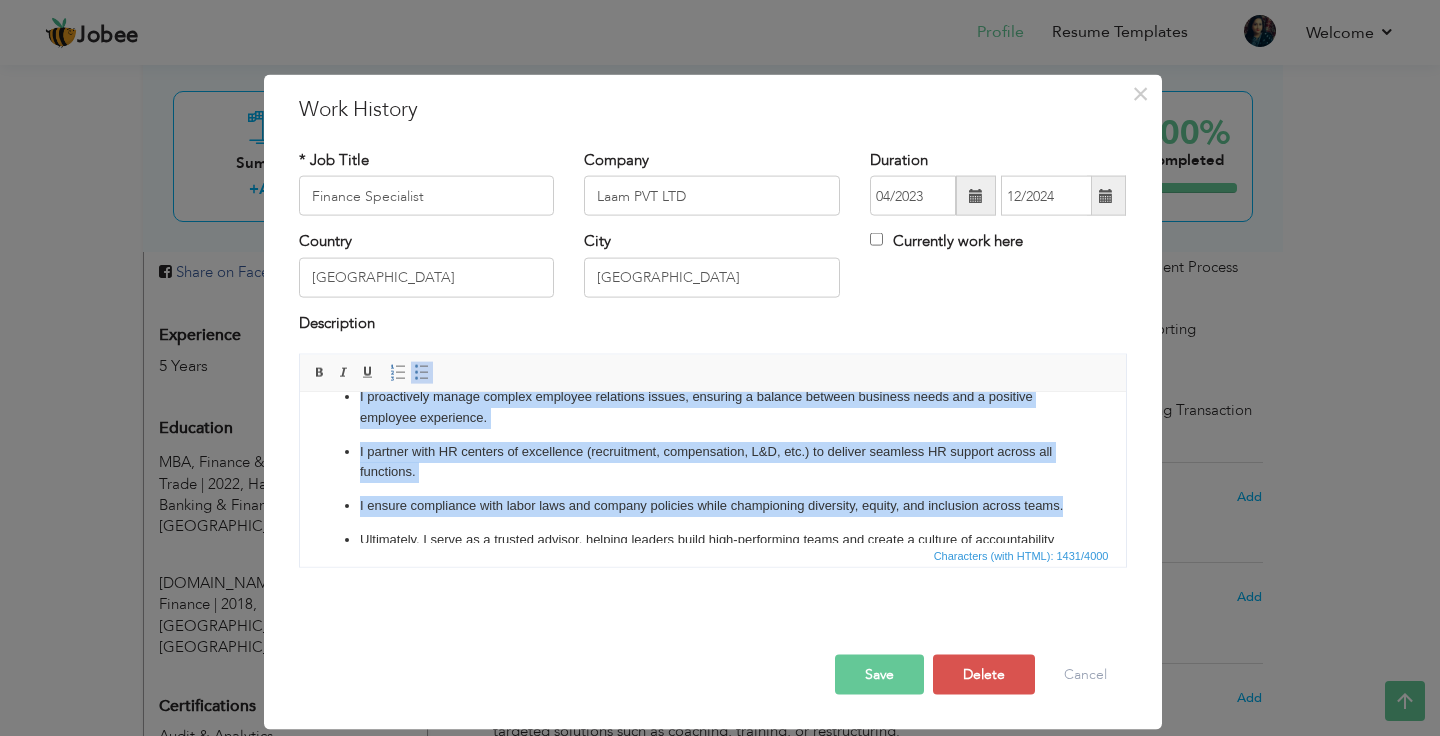 scroll, scrollTop: 381, scrollLeft: 0, axis: vertical 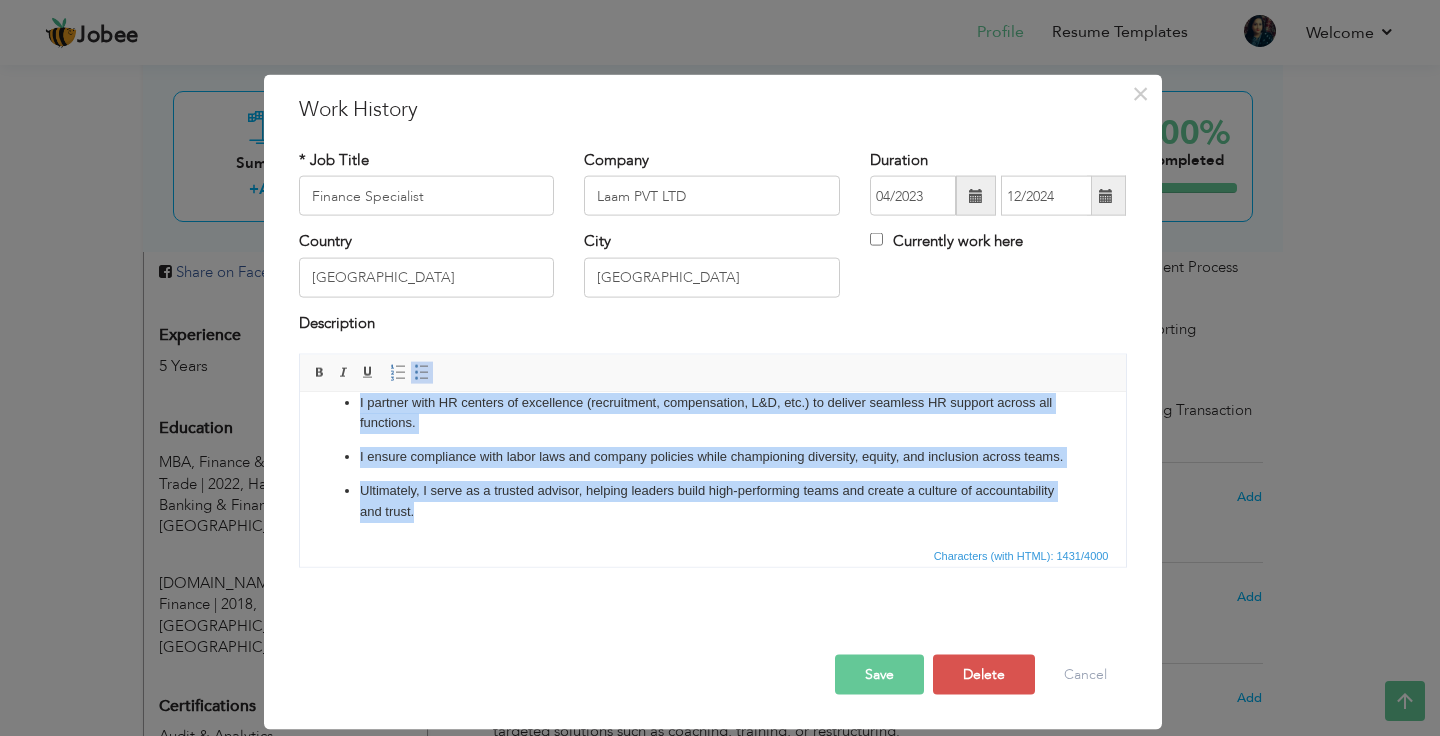 drag, startPoint x: 341, startPoint y: 419, endPoint x: 919, endPoint y: 538, distance: 590.12286 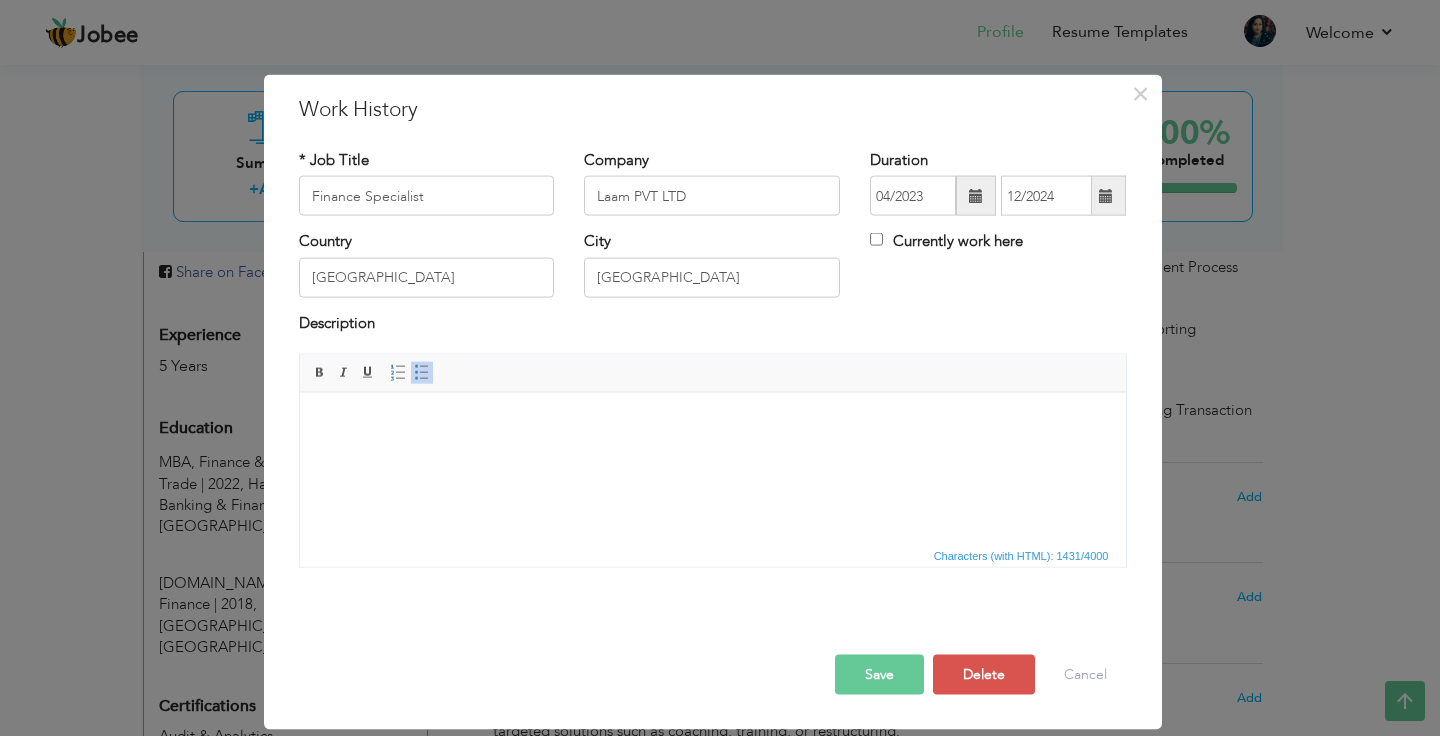 scroll, scrollTop: 0, scrollLeft: 0, axis: both 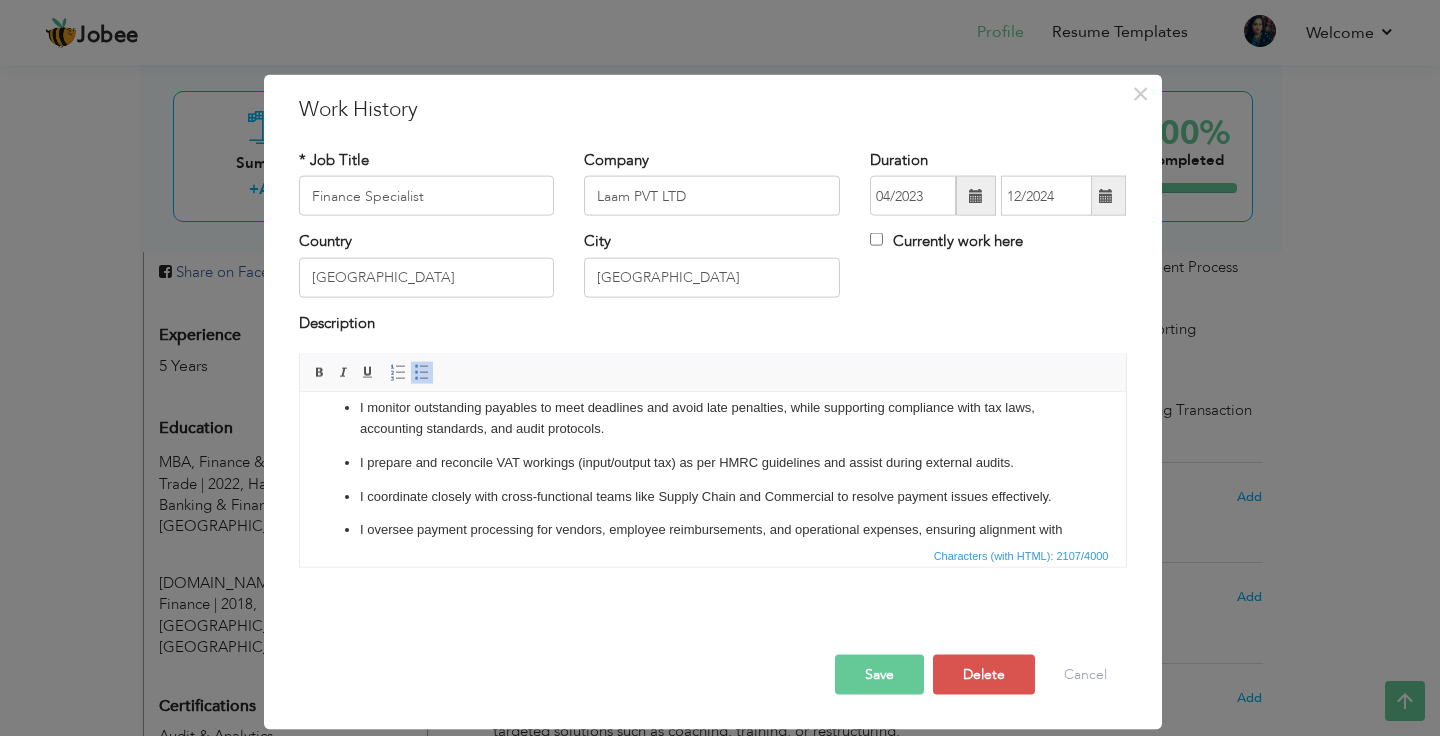 click on "I prepare and reconcile VAT workings (input/output tax) as per HMRC guidelines and assist during external audits." at bounding box center (712, 462) 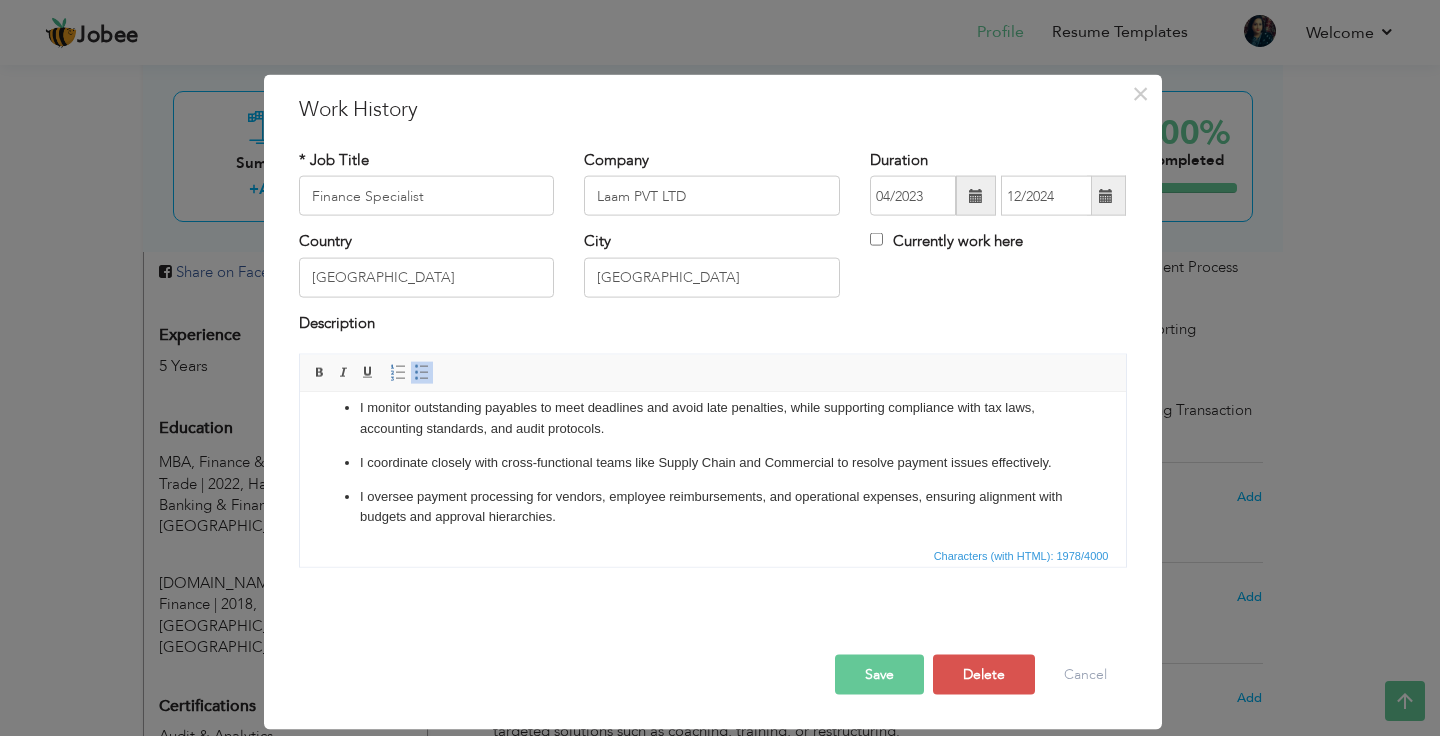 click on "Save" at bounding box center (879, 675) 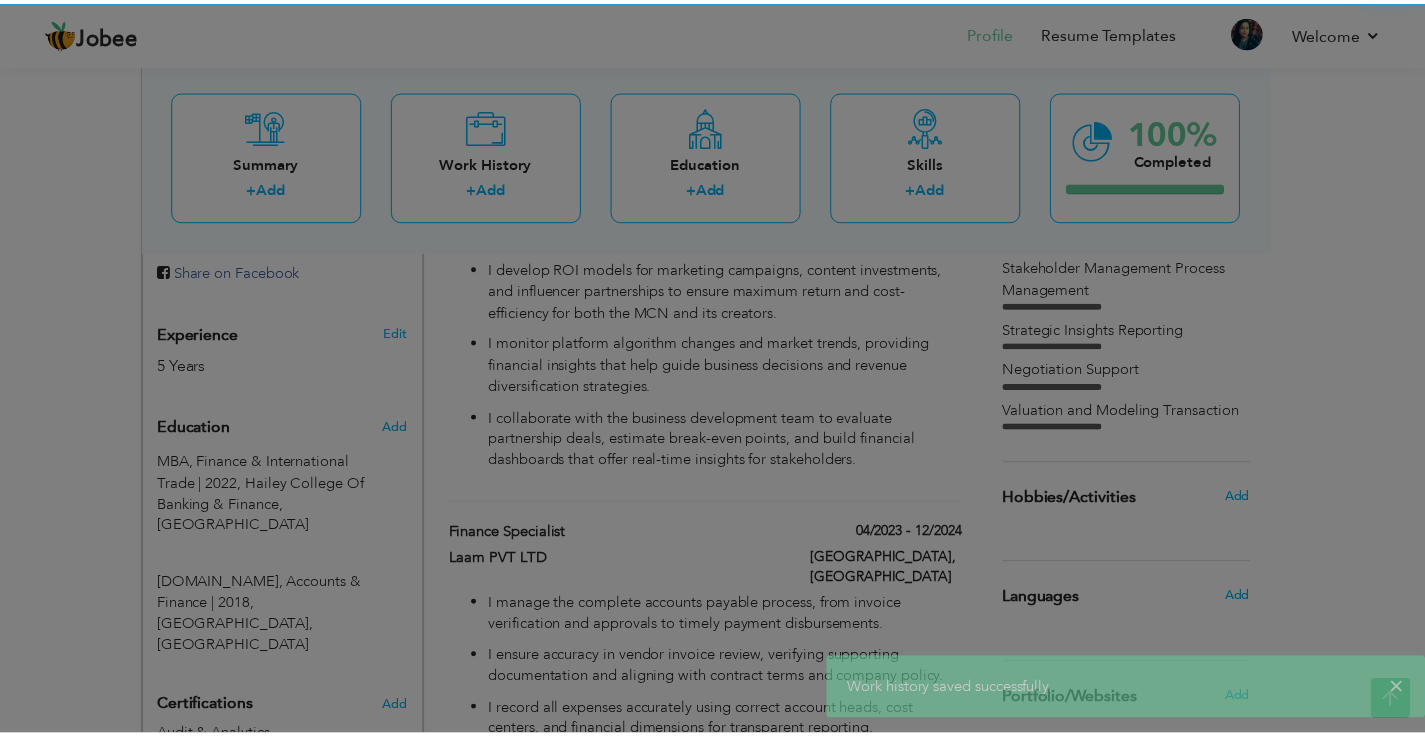 scroll, scrollTop: 0, scrollLeft: 0, axis: both 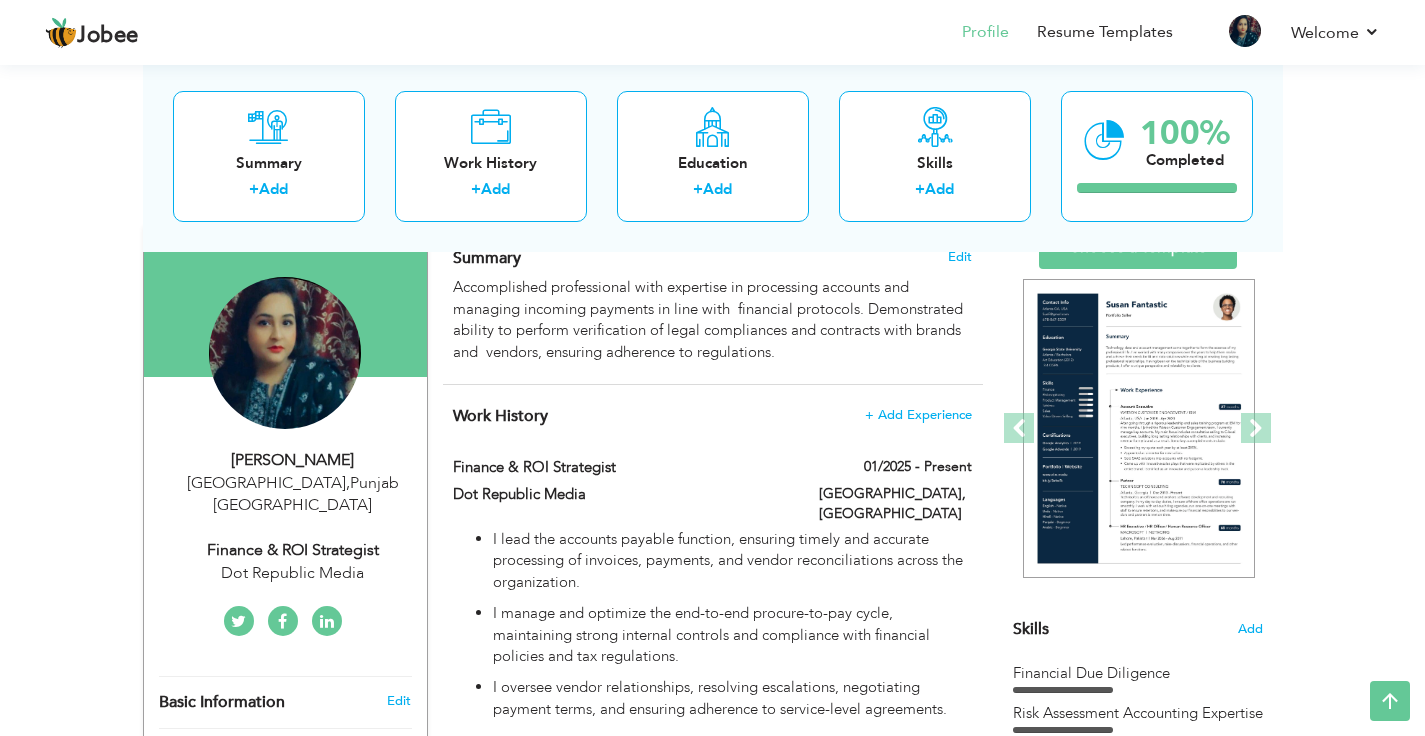 click on "Dot Republic Media" at bounding box center [293, 573] 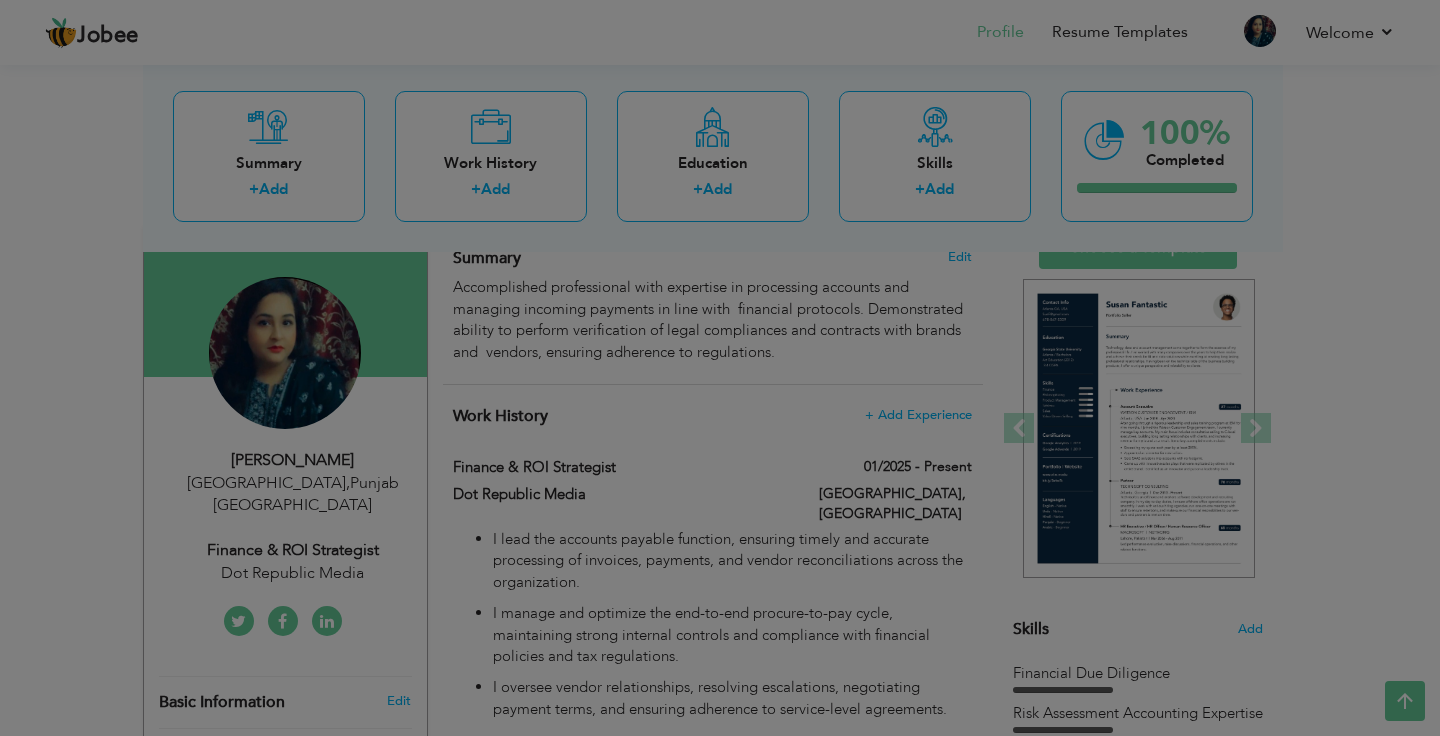 scroll, scrollTop: 0, scrollLeft: 0, axis: both 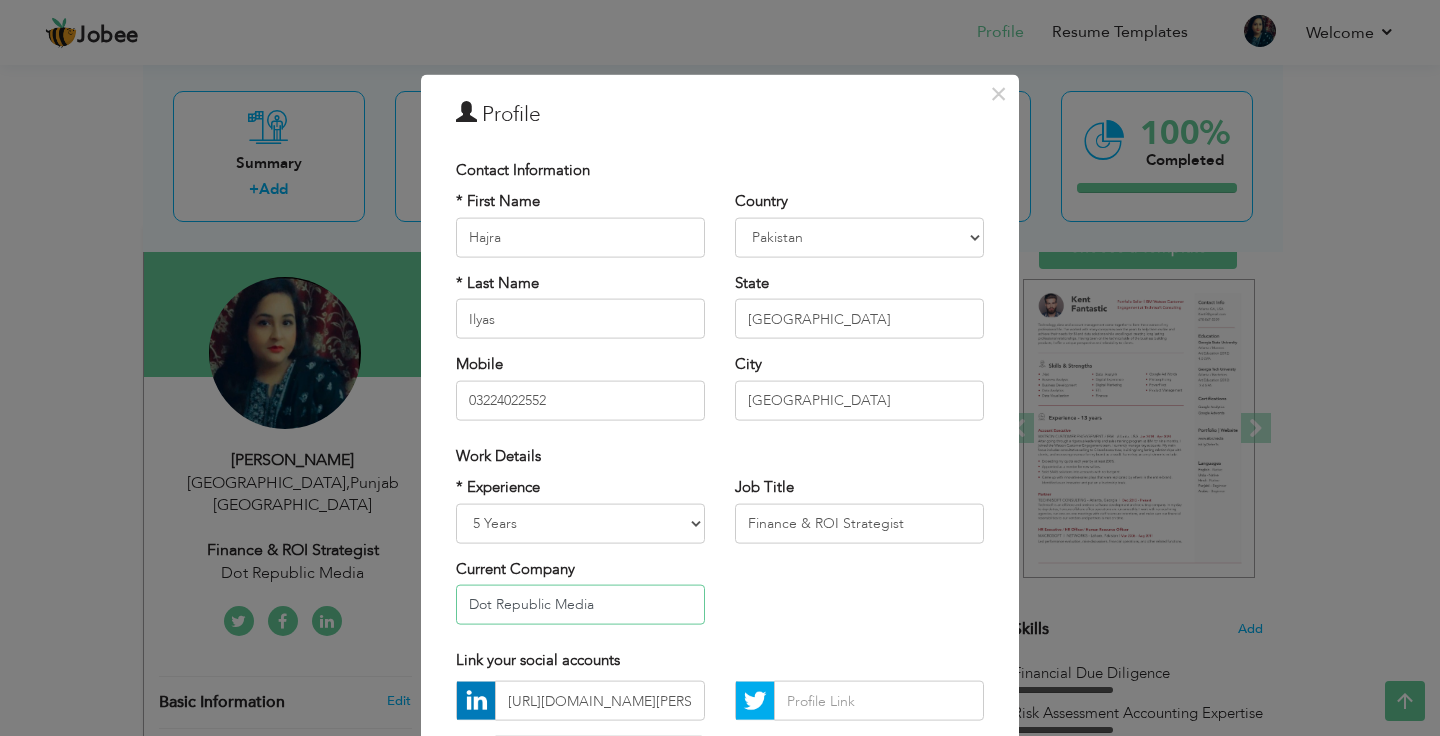 click on "Dot Republic Media" at bounding box center [580, 605] 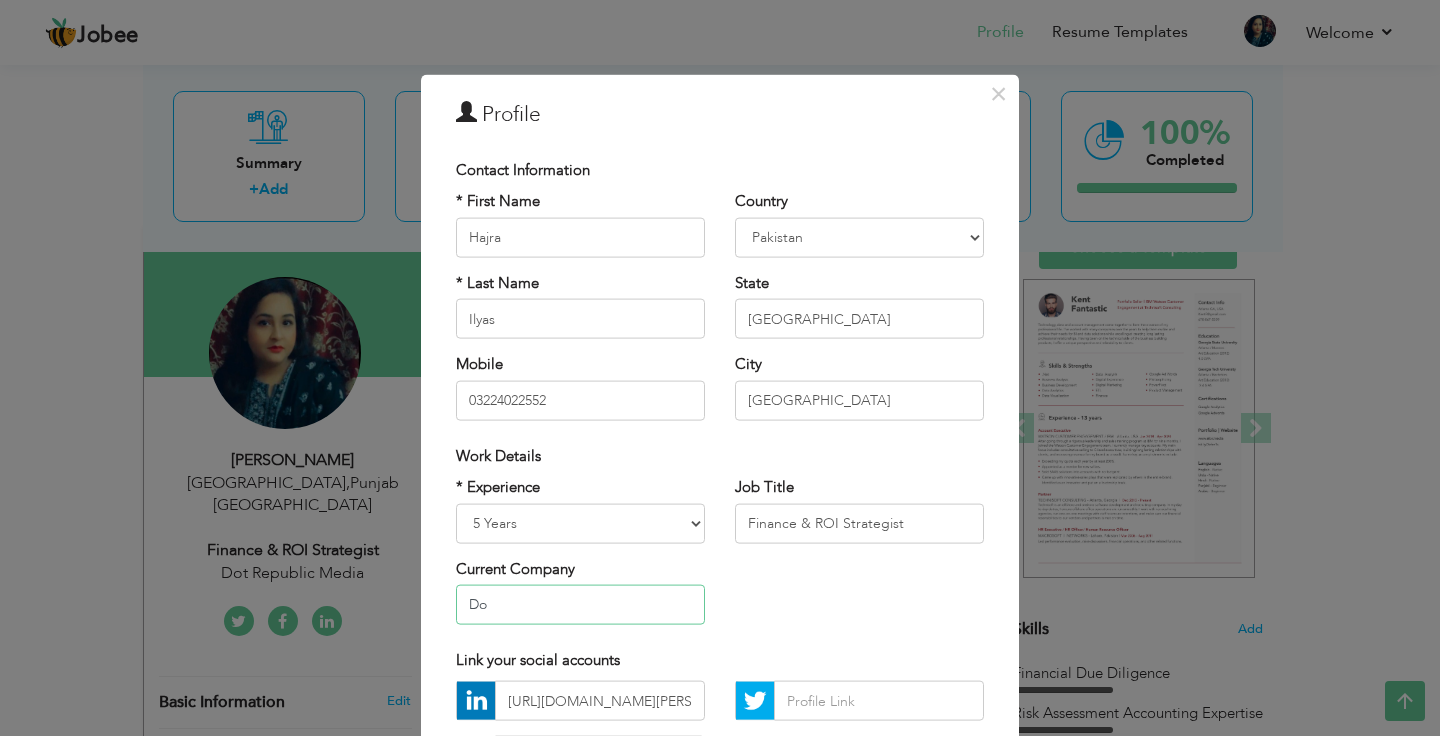 type on "D" 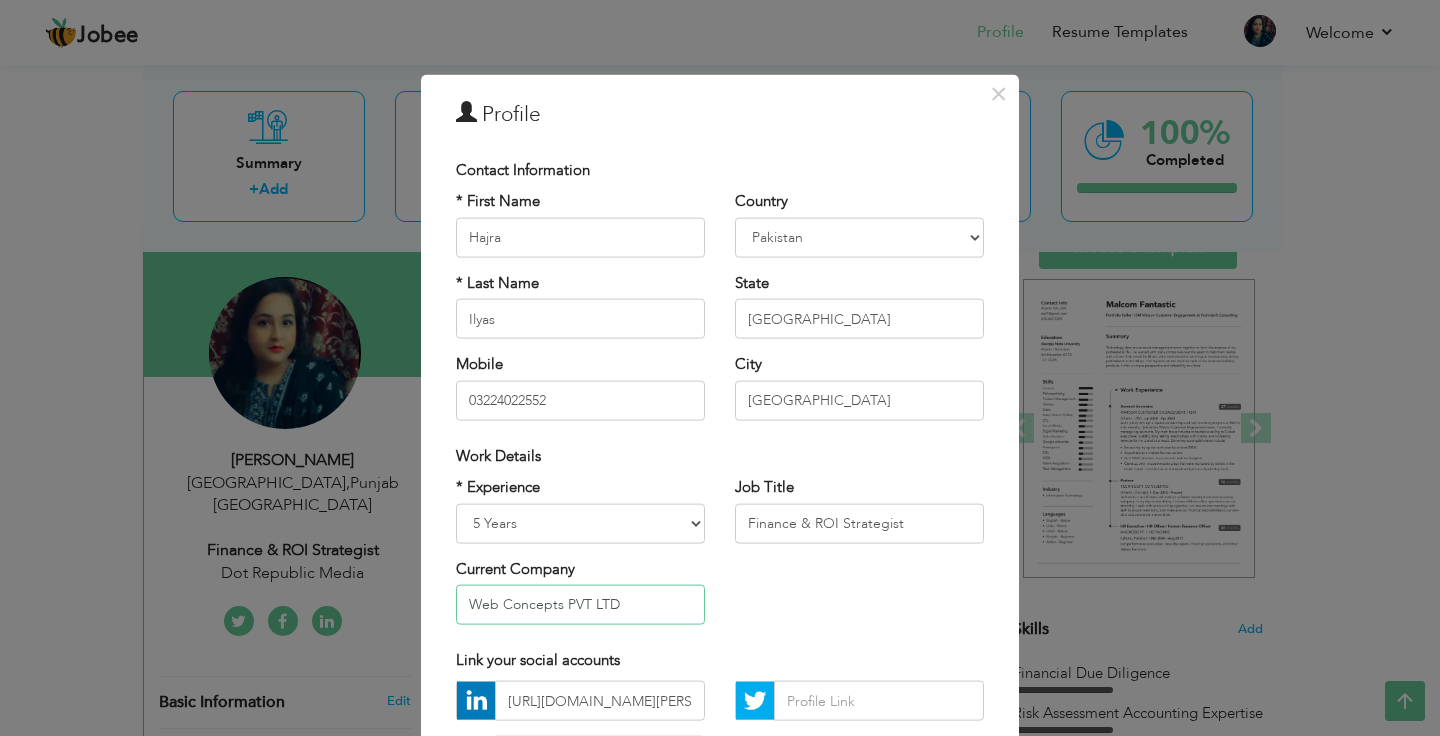 type on "Web Concepts PVT LTD" 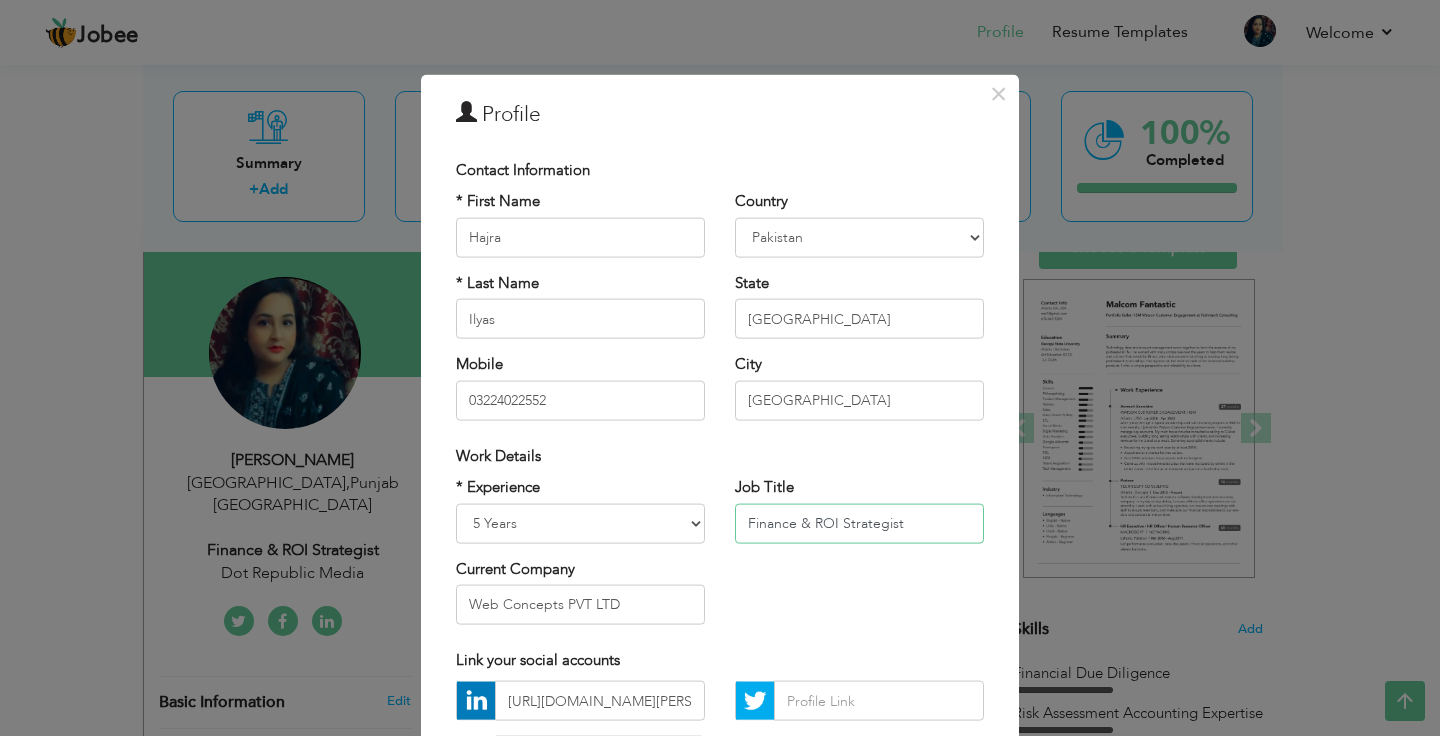click on "Finance & ROI Strategist" at bounding box center (859, 523) 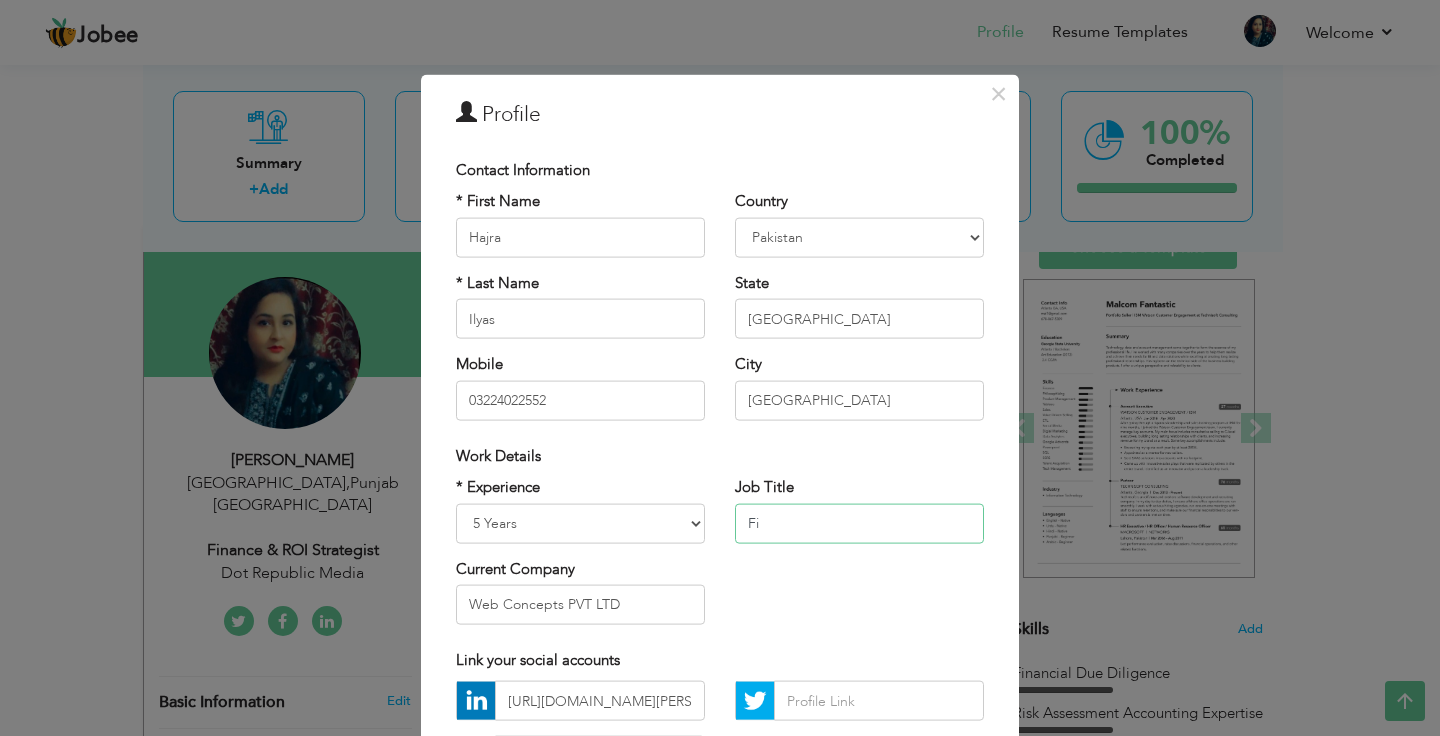 type on "F" 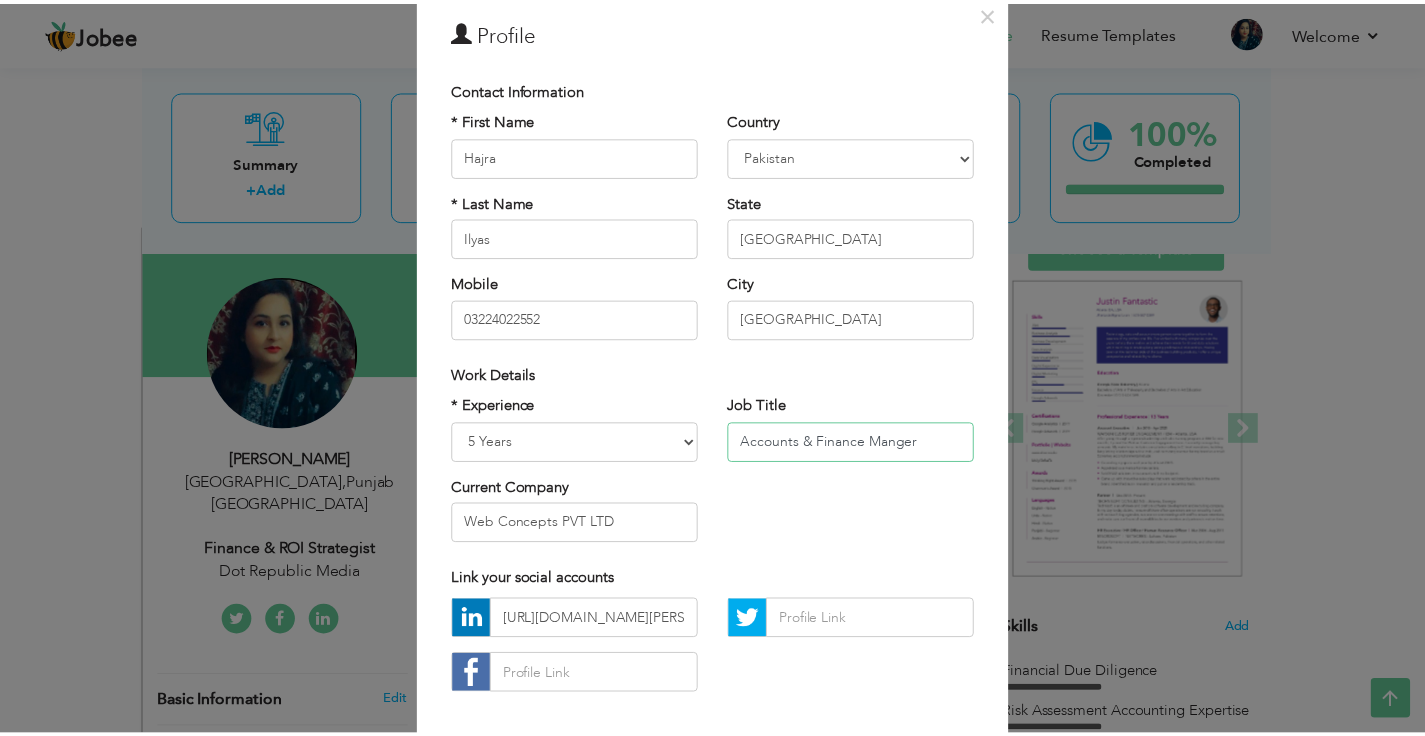 scroll, scrollTop: 176, scrollLeft: 0, axis: vertical 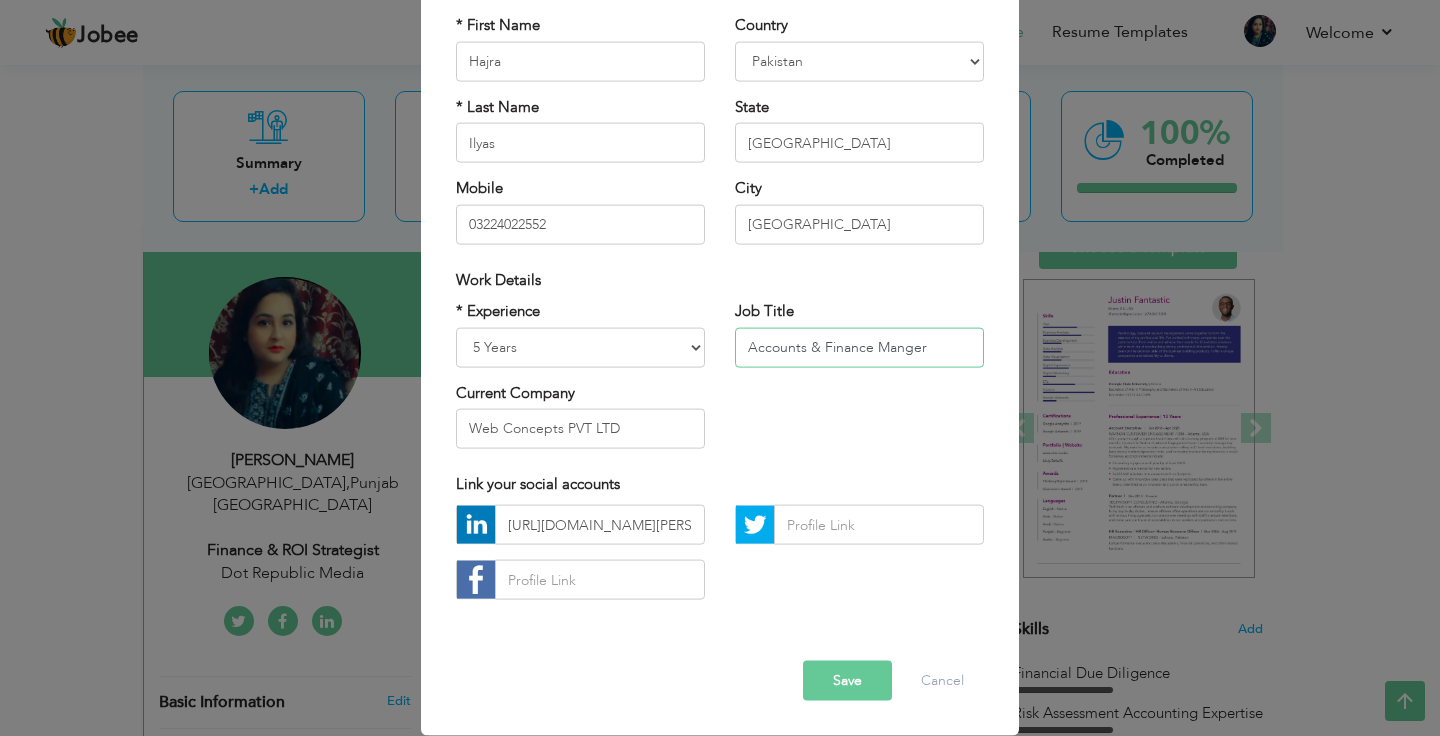 type on "Accounts & Finance Manger" 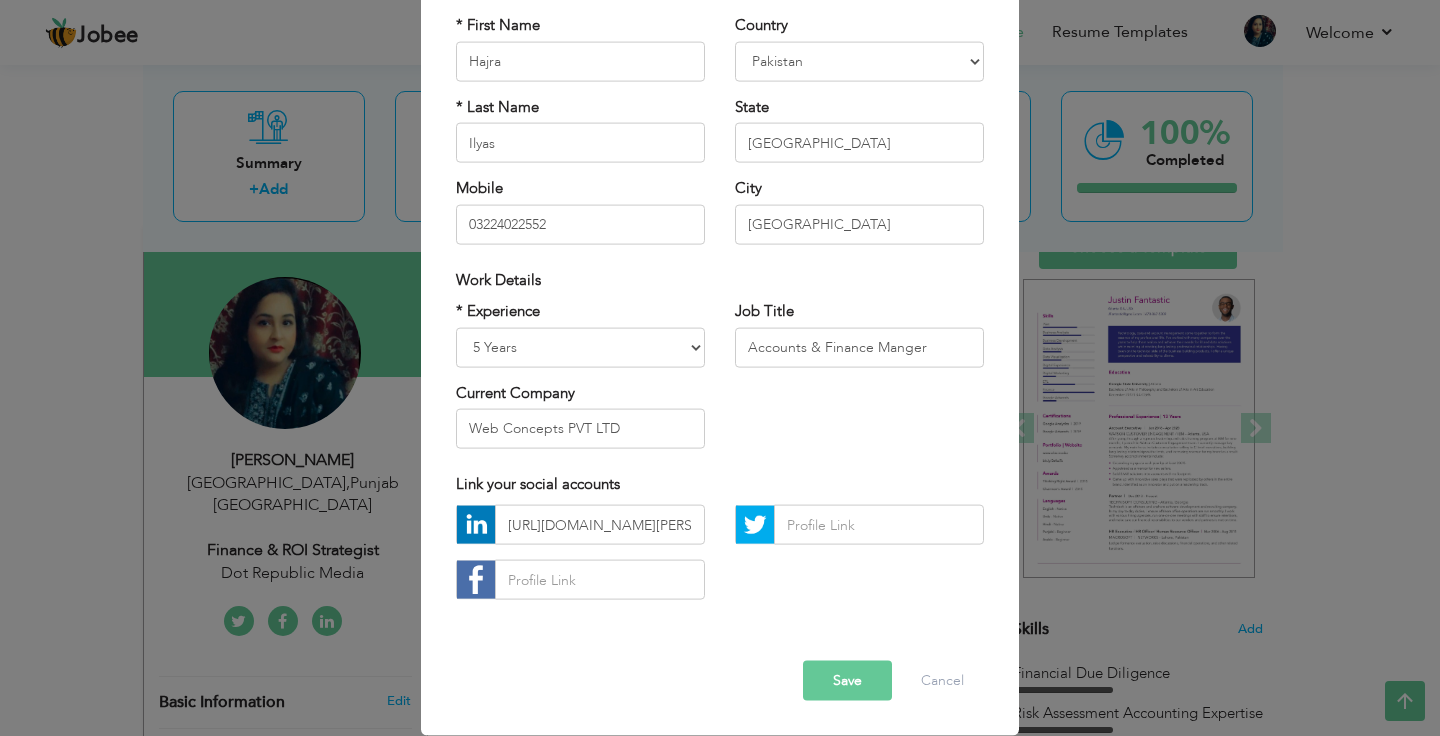click on "Save" at bounding box center (847, 681) 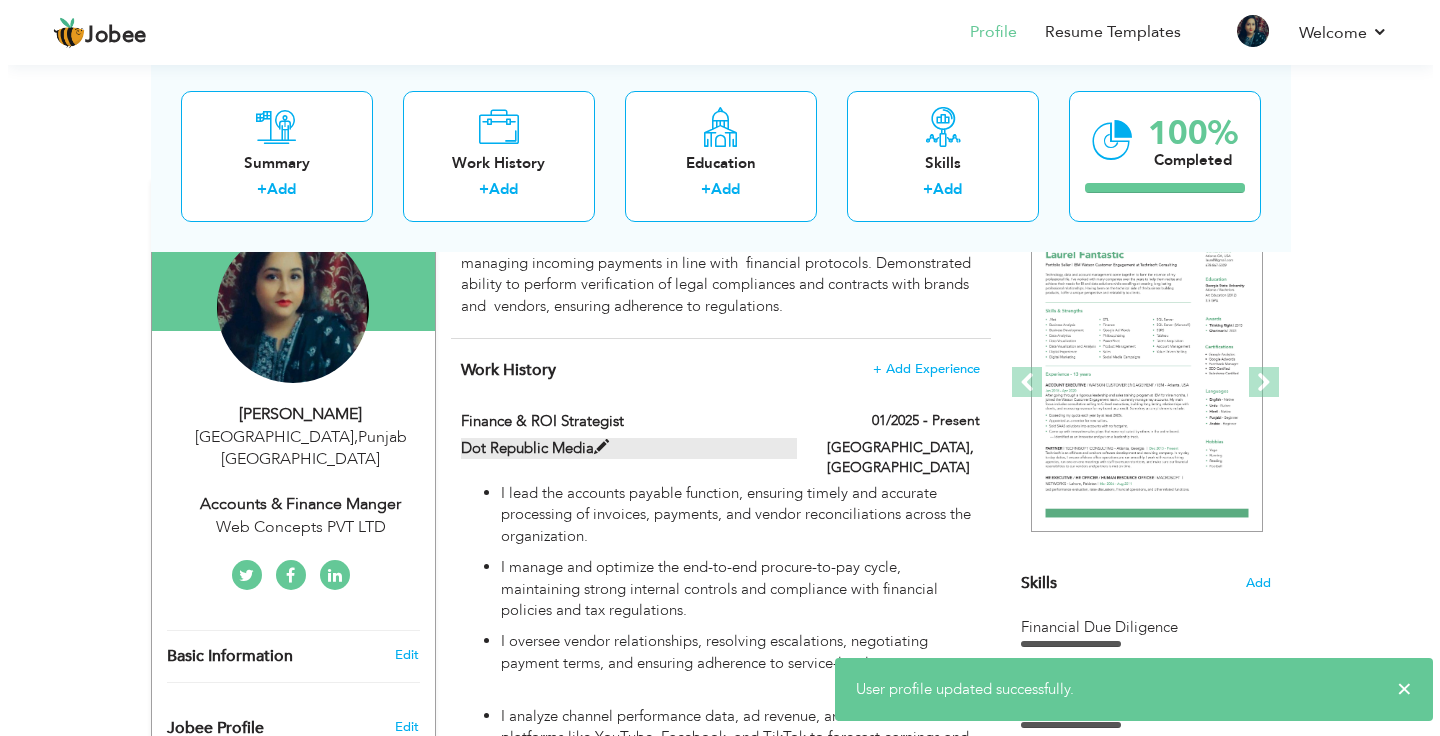 scroll, scrollTop: 199, scrollLeft: 0, axis: vertical 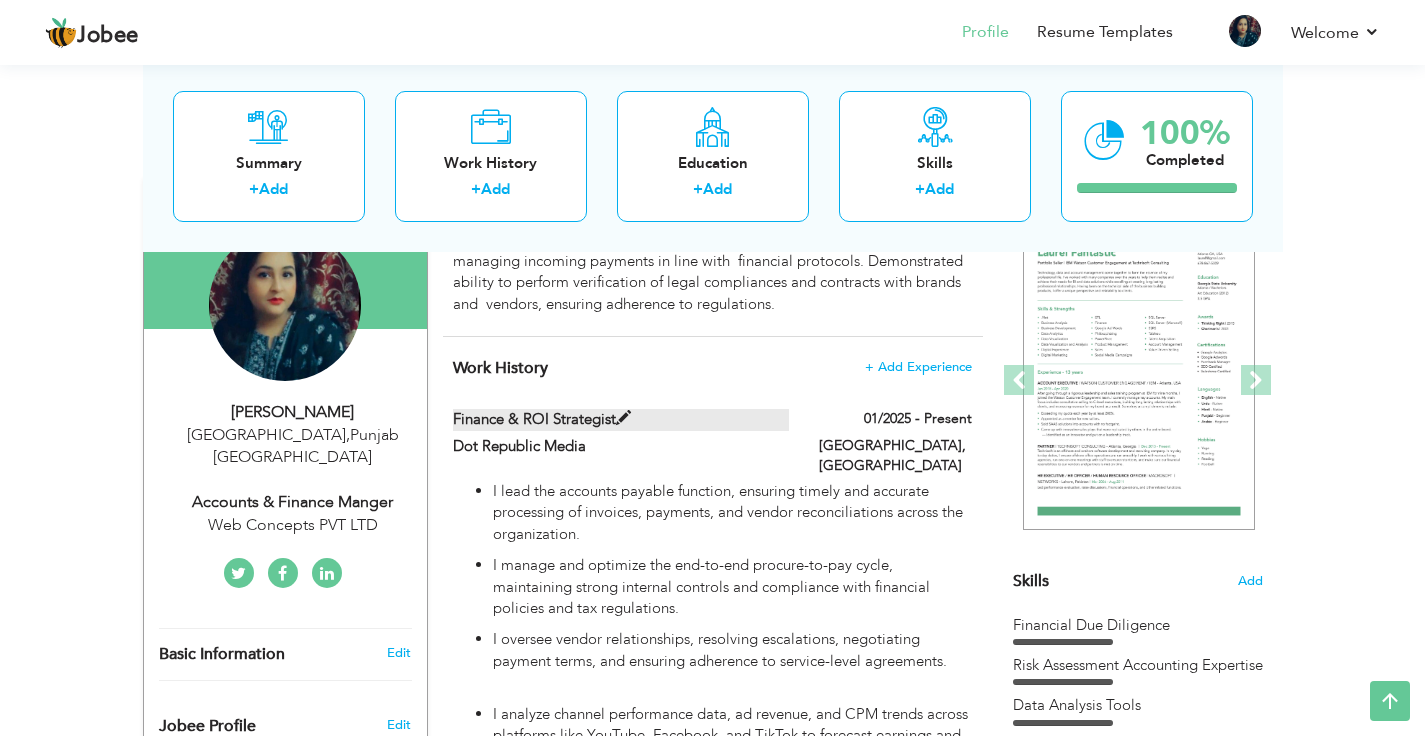 click at bounding box center [623, 418] 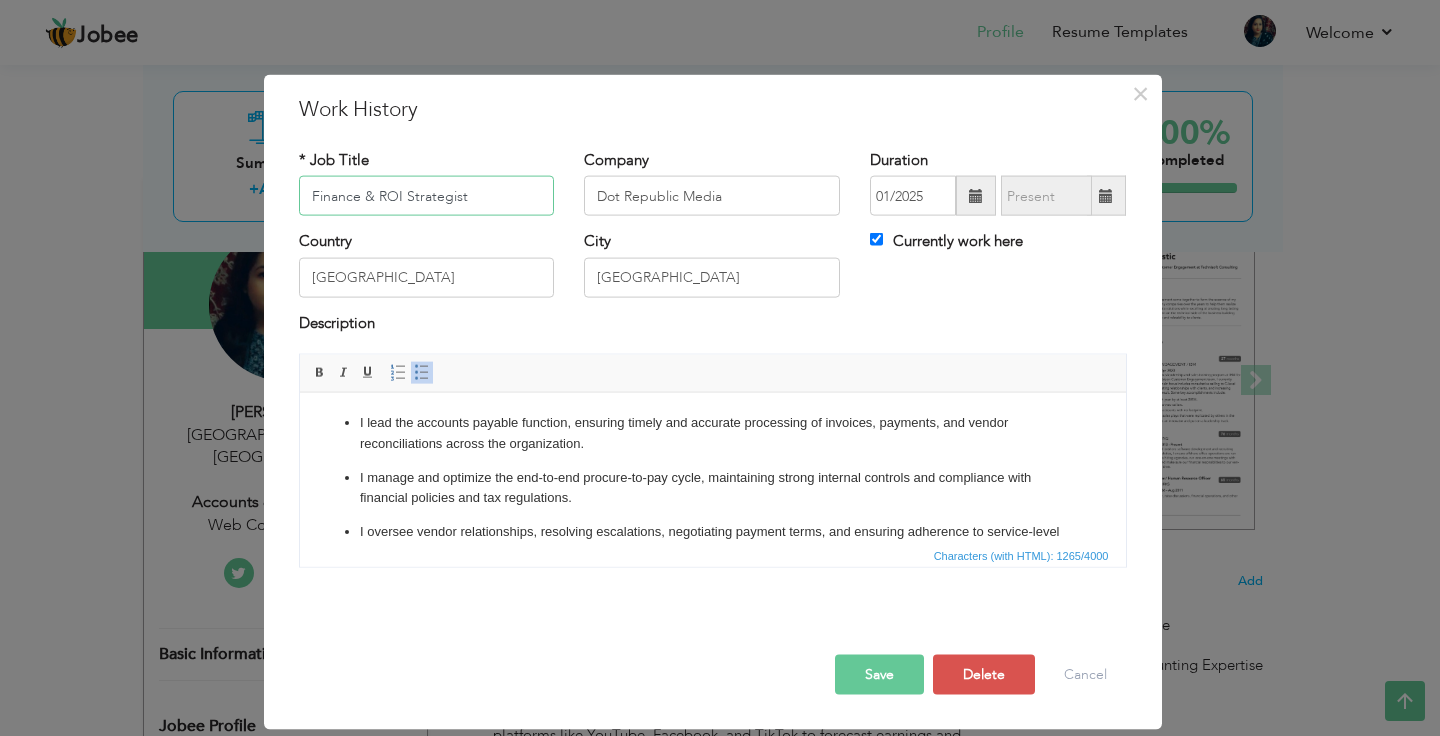 click on "Finance & ROI Strategist" at bounding box center [427, 196] 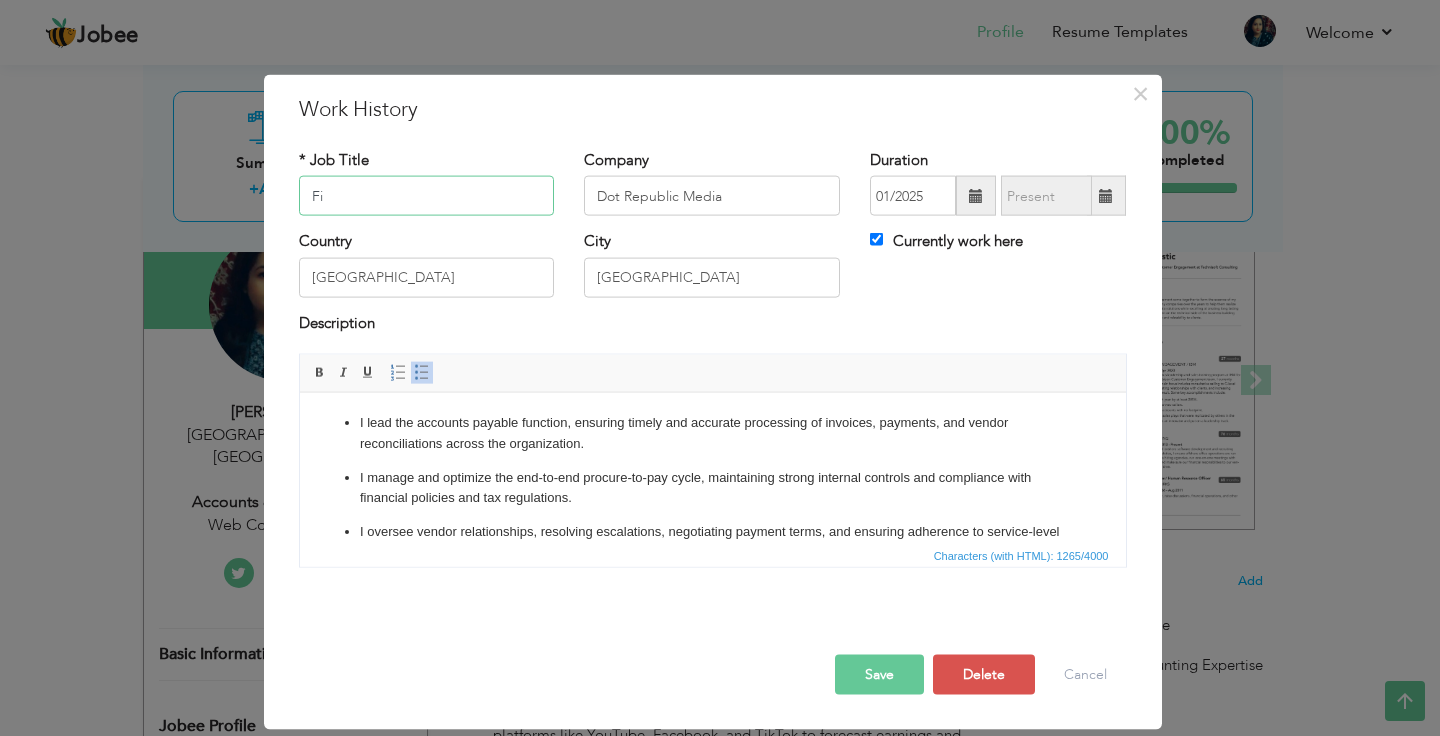 type on "F" 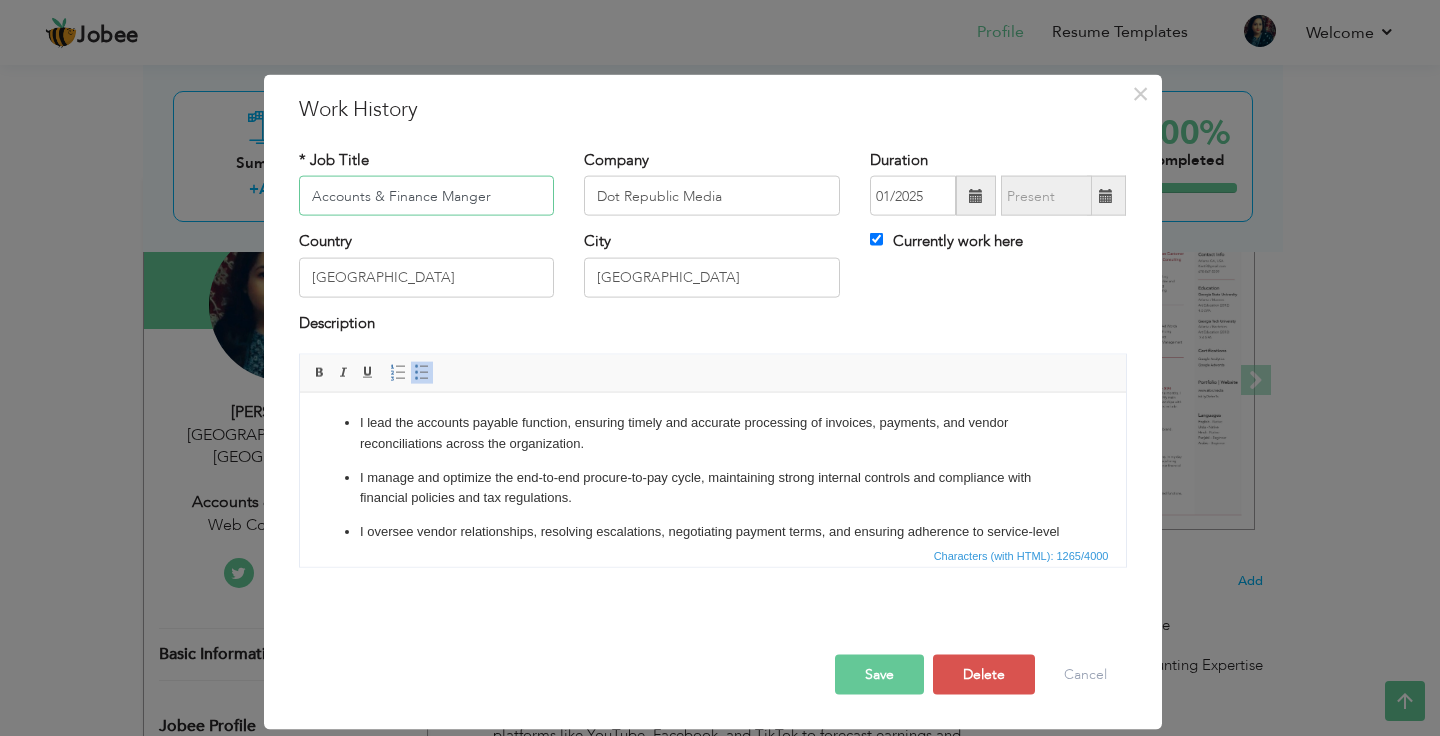 click on "Accounts & Finance Manger" at bounding box center (427, 196) 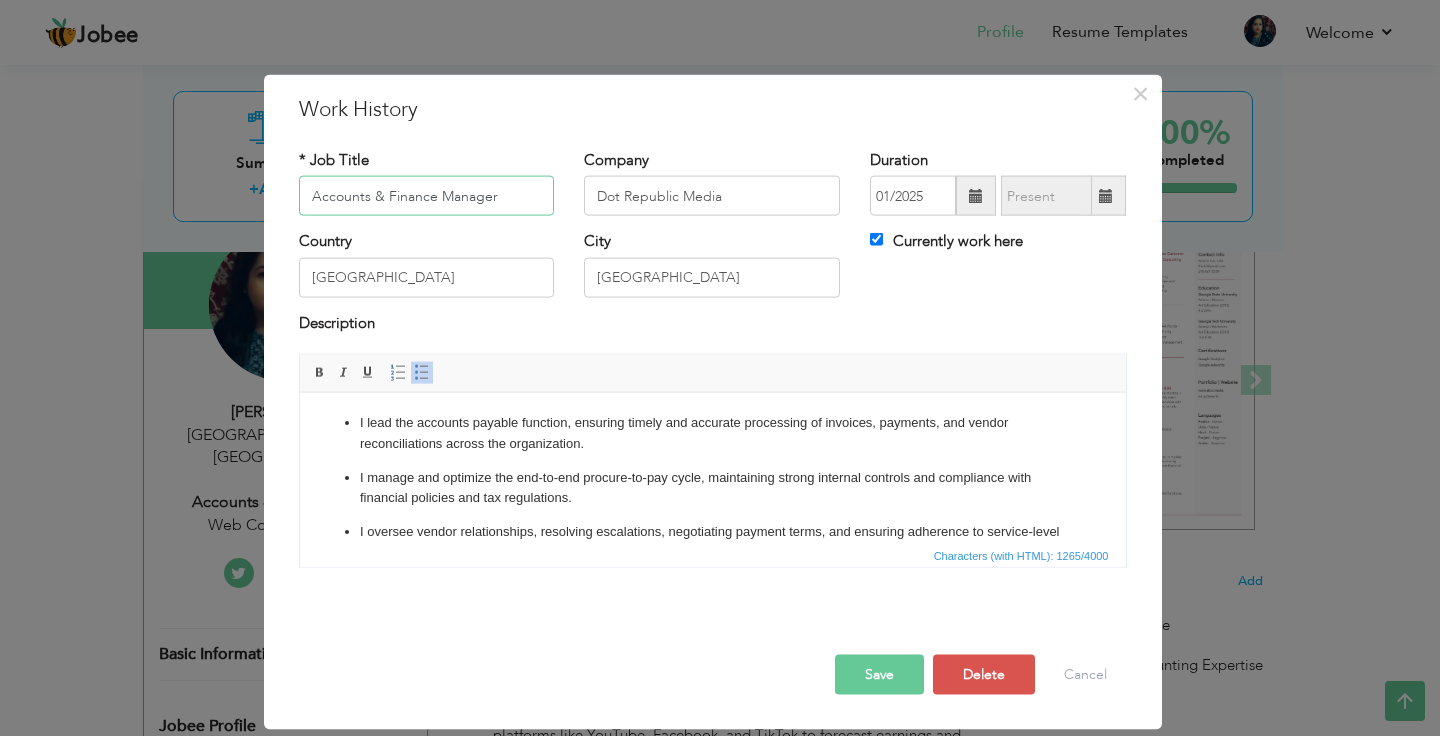 type on "Accounts & Finance Manager" 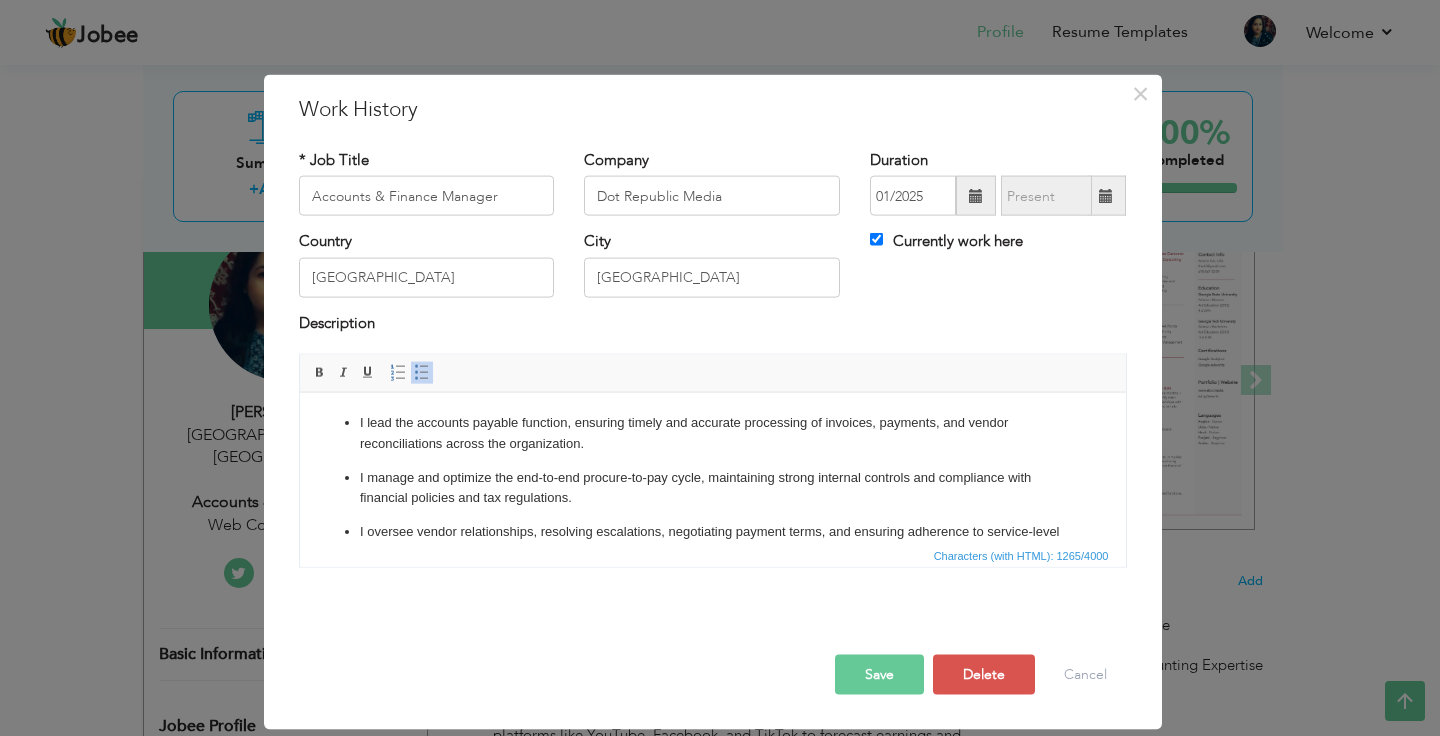 click on "* Job Title
Accounts & Finance Manager
Company
Dot Republic Media
Duration
01/2025 Currently work here Country Pakistan" at bounding box center [713, 366] 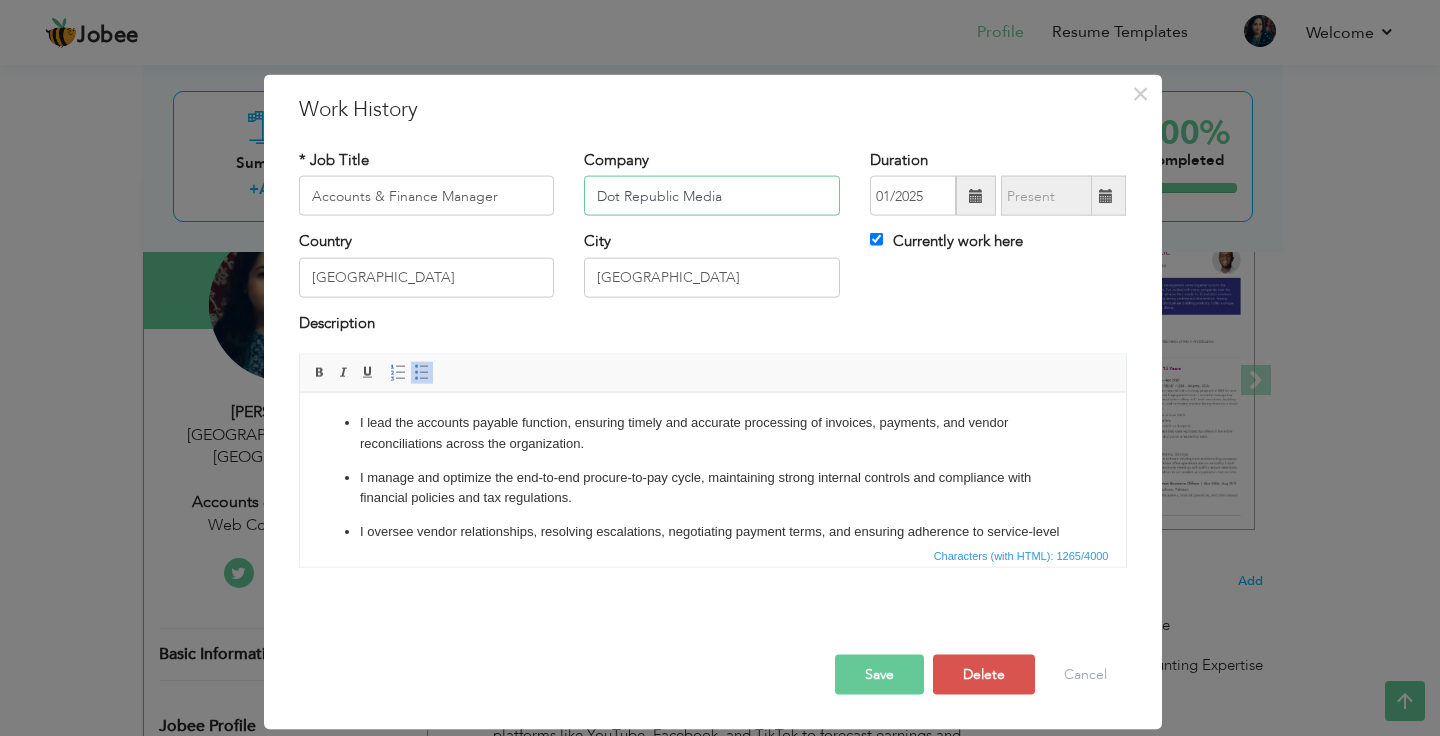 drag, startPoint x: 766, startPoint y: 203, endPoint x: 605, endPoint y: 190, distance: 161.52399 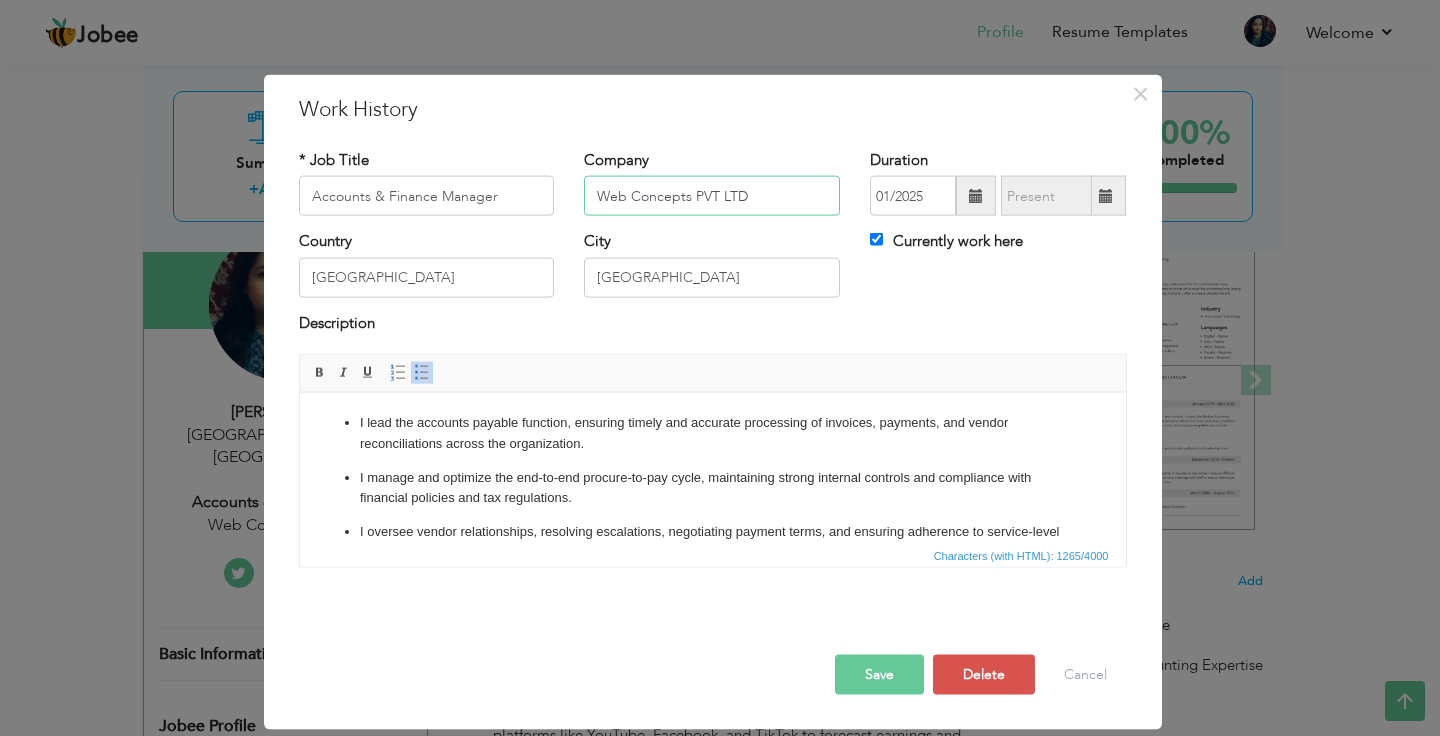 type on "Web Concepts PVT LTD" 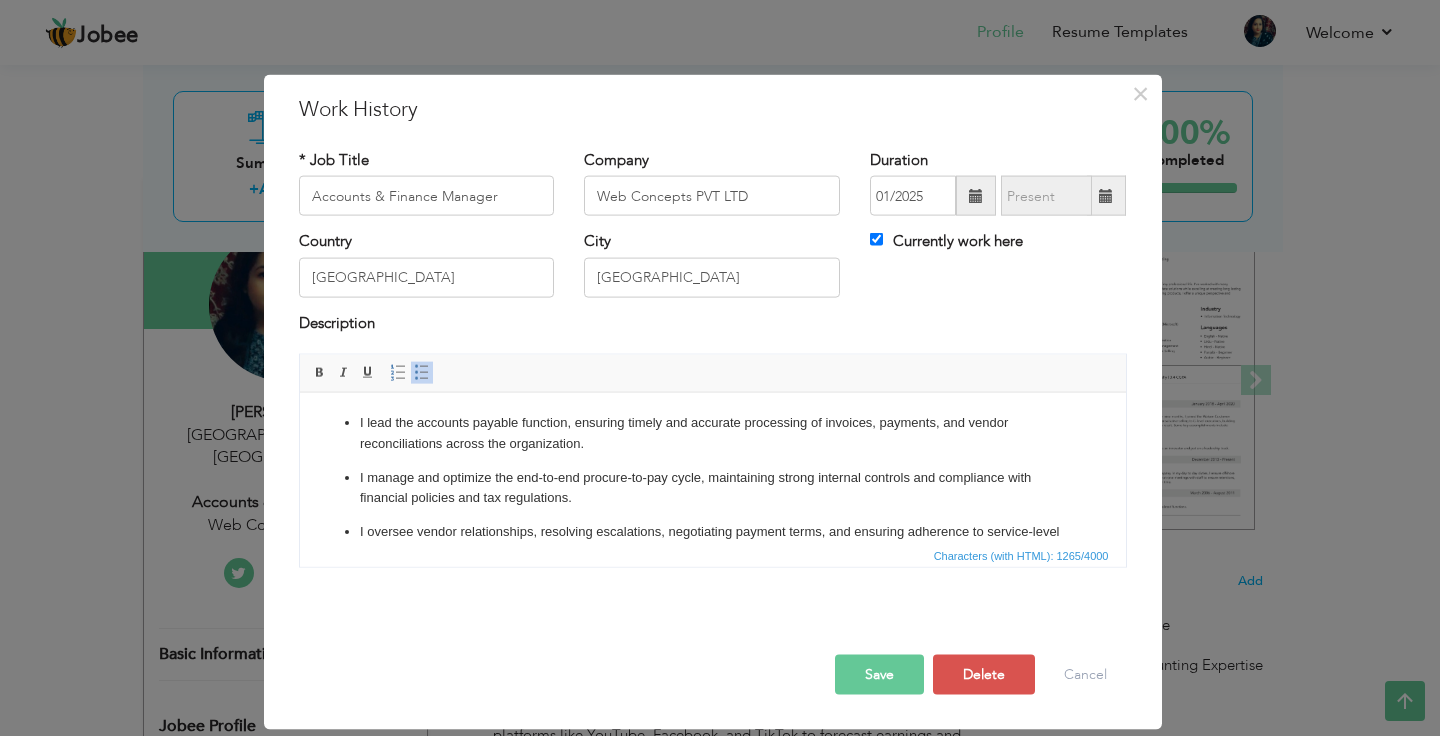 click on "Characters (with HTML): 1265/4000" at bounding box center (713, 555) 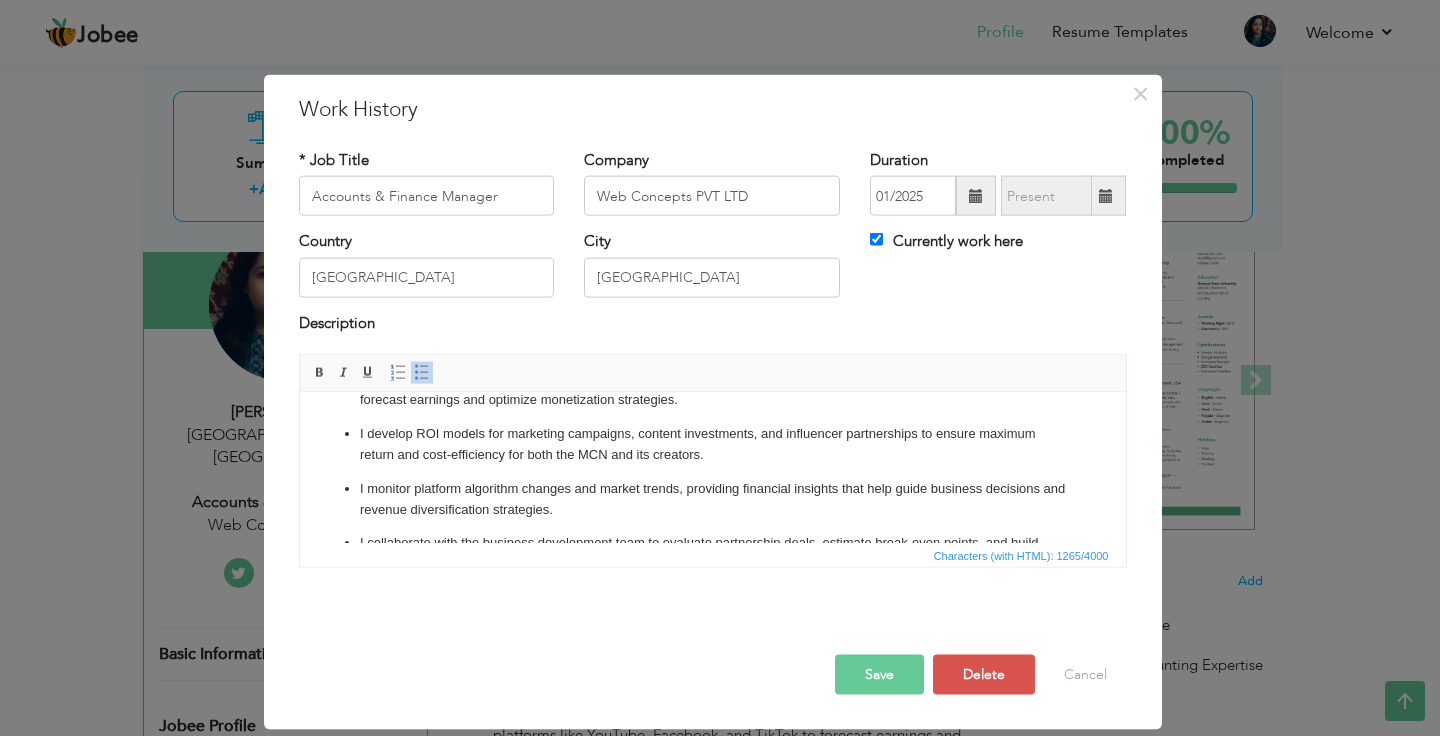 scroll, scrollTop: 227, scrollLeft: 0, axis: vertical 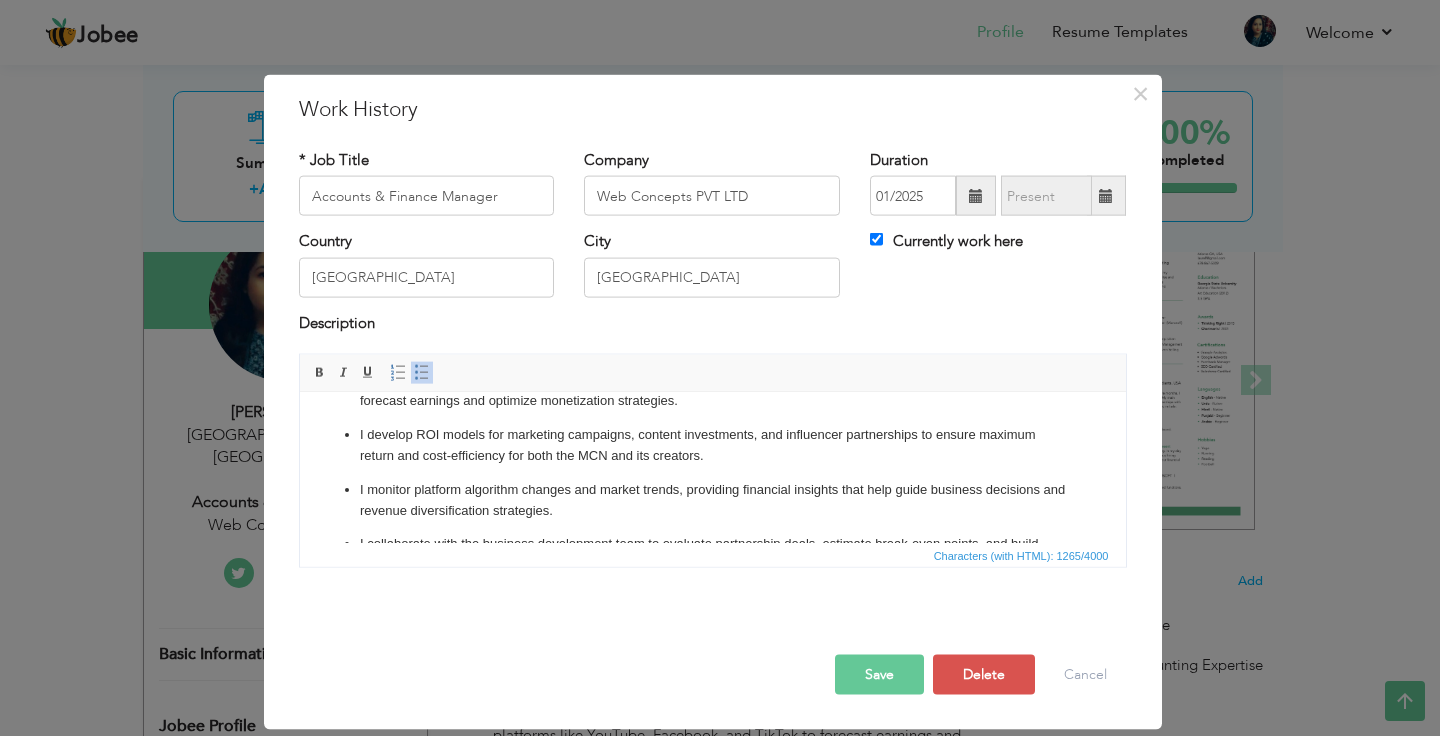 click on "I develop ROI models for marketing campaigns, content investments, and influencer partnerships to ensure maximum return and cost-efficiency for both the MCN and its creators." at bounding box center (712, 445) 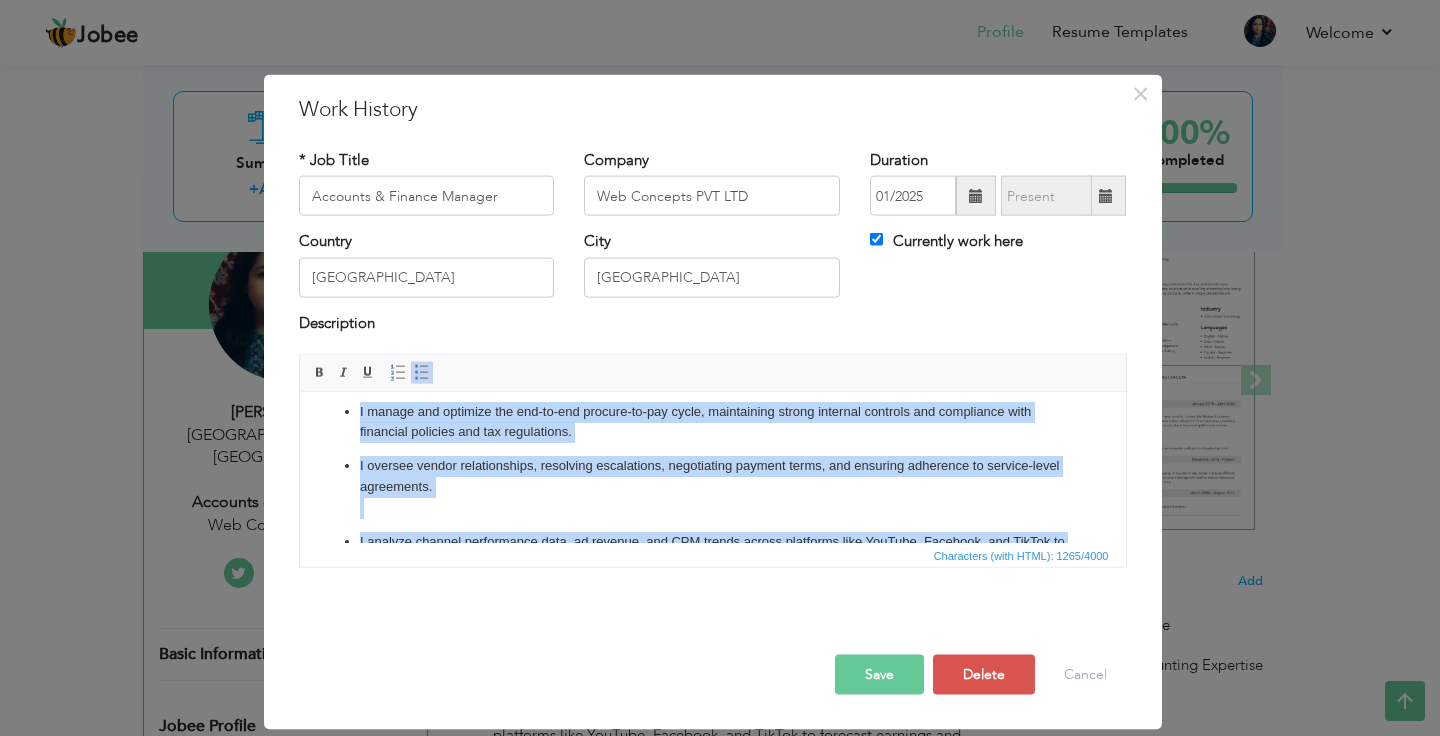 scroll, scrollTop: 64, scrollLeft: 0, axis: vertical 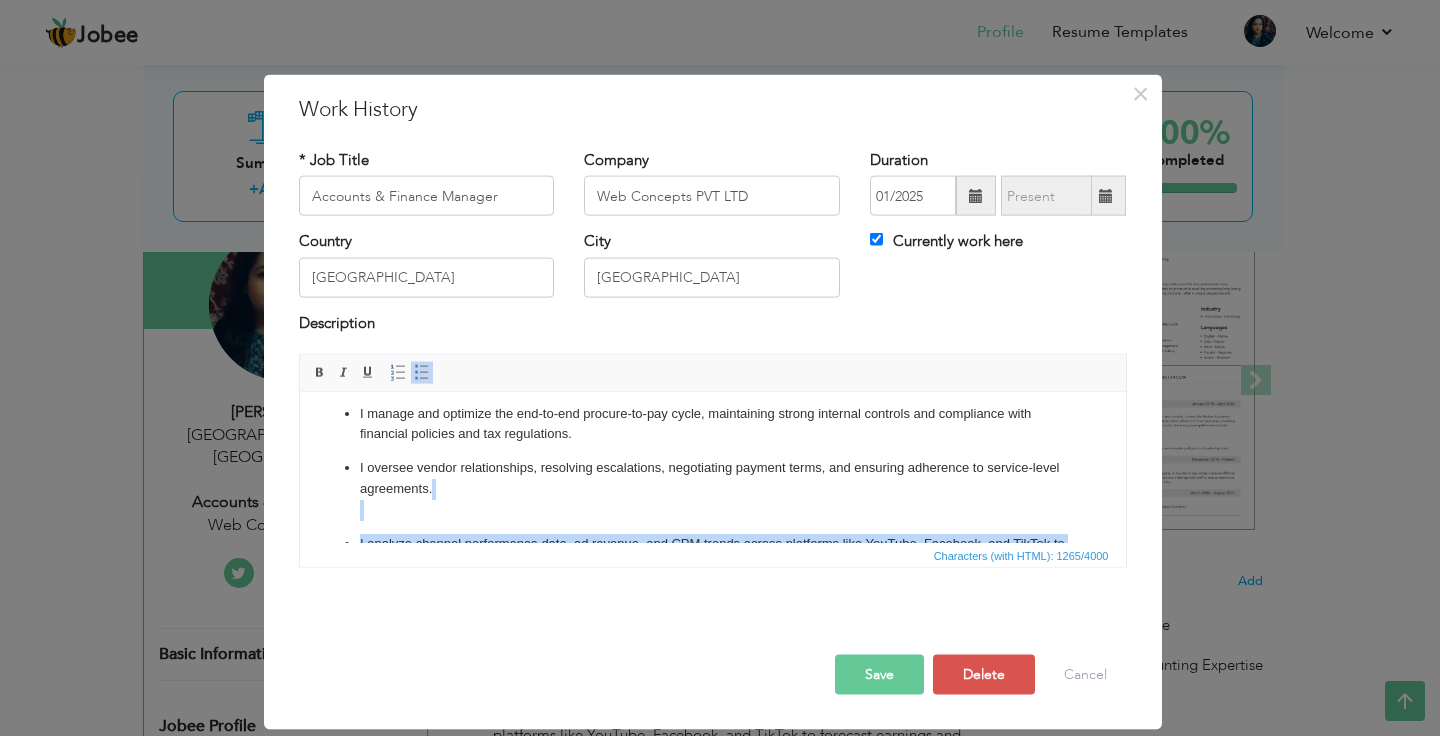 drag, startPoint x: 710, startPoint y: 454, endPoint x: 340, endPoint y: 511, distance: 374.3648 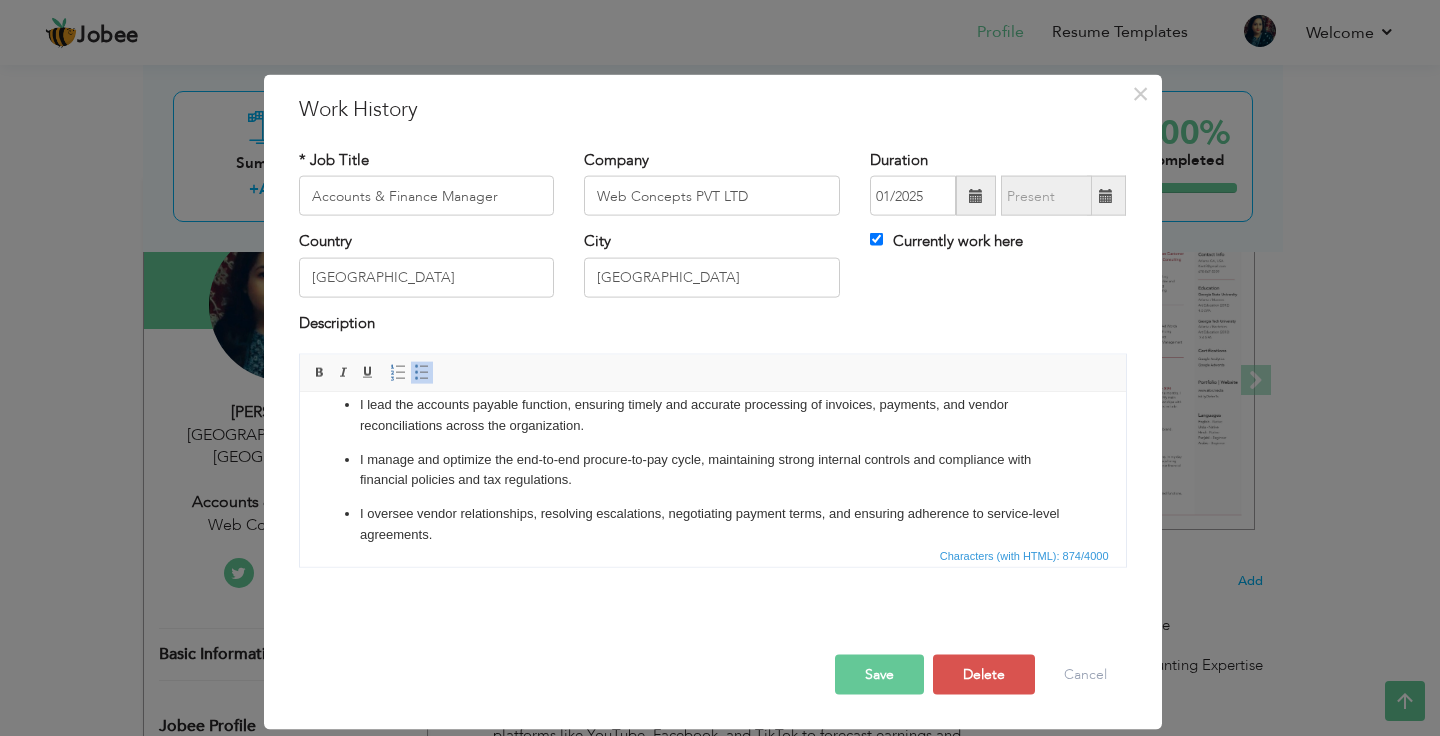 scroll, scrollTop: 13, scrollLeft: 0, axis: vertical 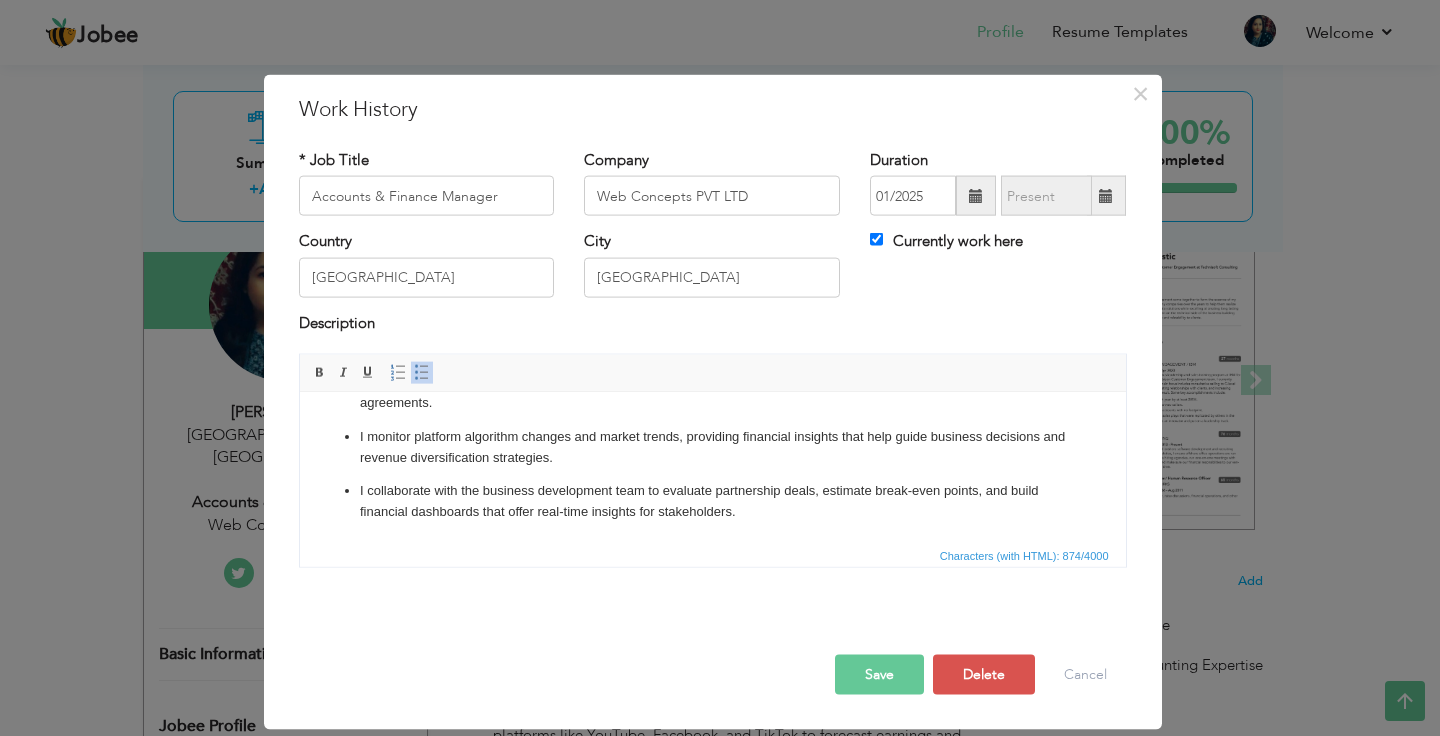 click on "I collaborate with the business development team to evaluate partnership deals, estimate break-even points, and build financial dashboards that offer real-time insights for stakeholders." at bounding box center (712, 501) 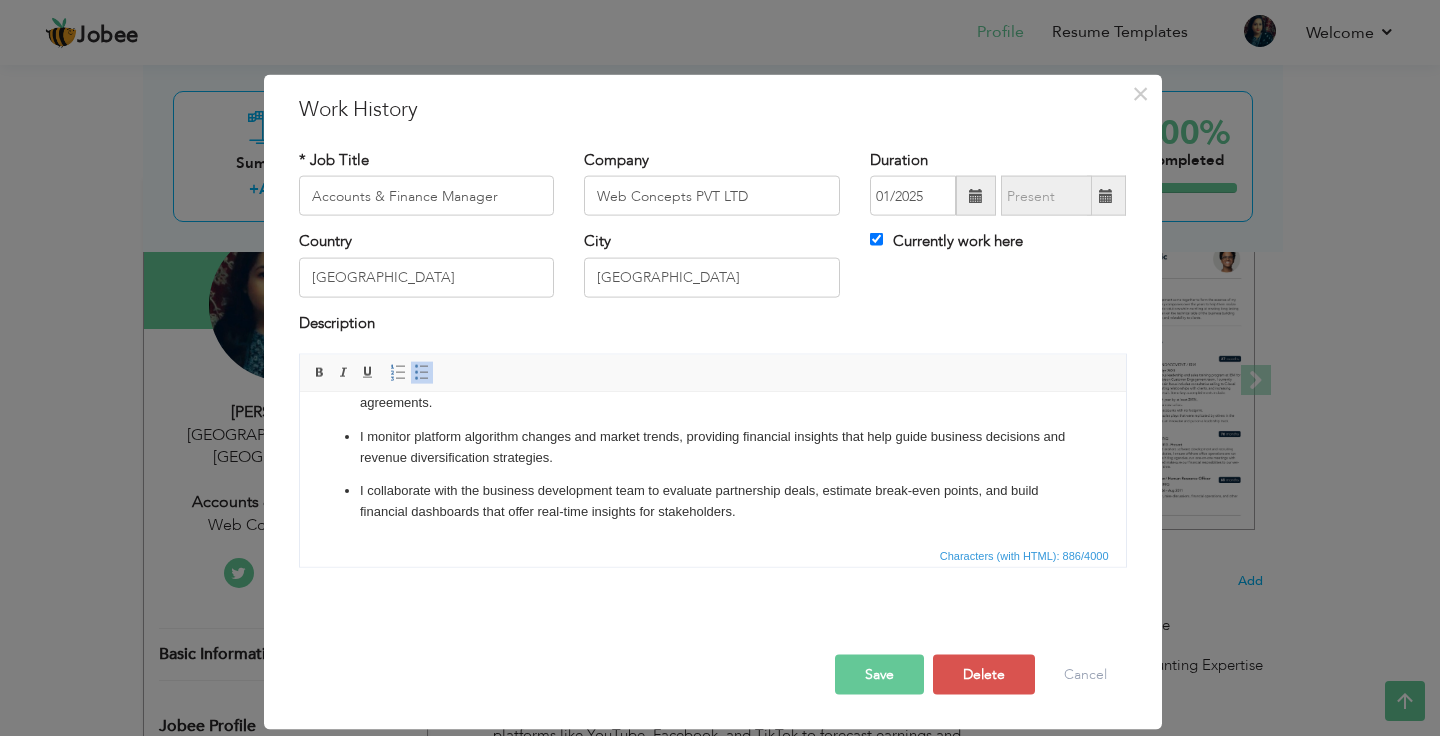 click on "I collaborate with the business development team to evaluate partnership deals, estimate break-even points, and build financial dashboards that offer real-time insights for stakeholders. ​​​​​​​" at bounding box center (712, 511) 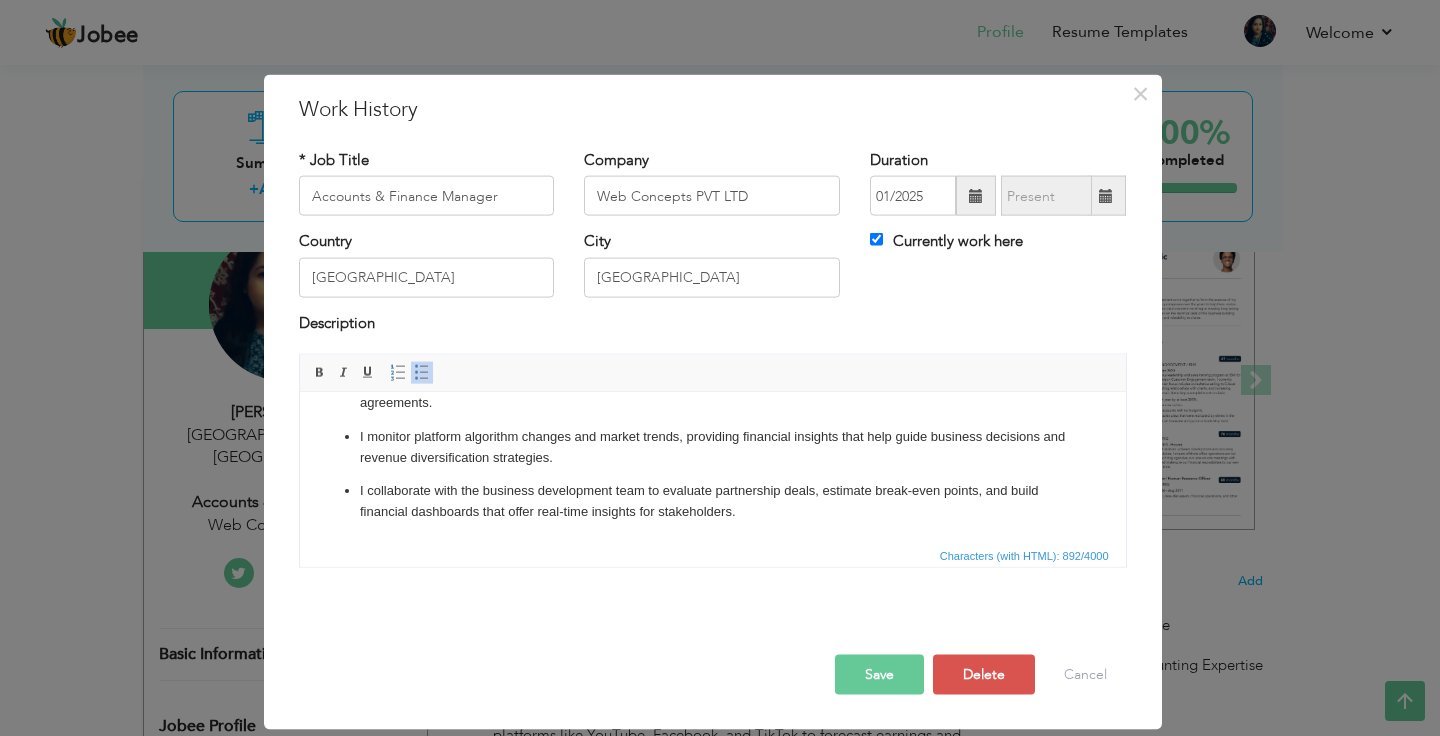 scroll, scrollTop: 235, scrollLeft: 0, axis: vertical 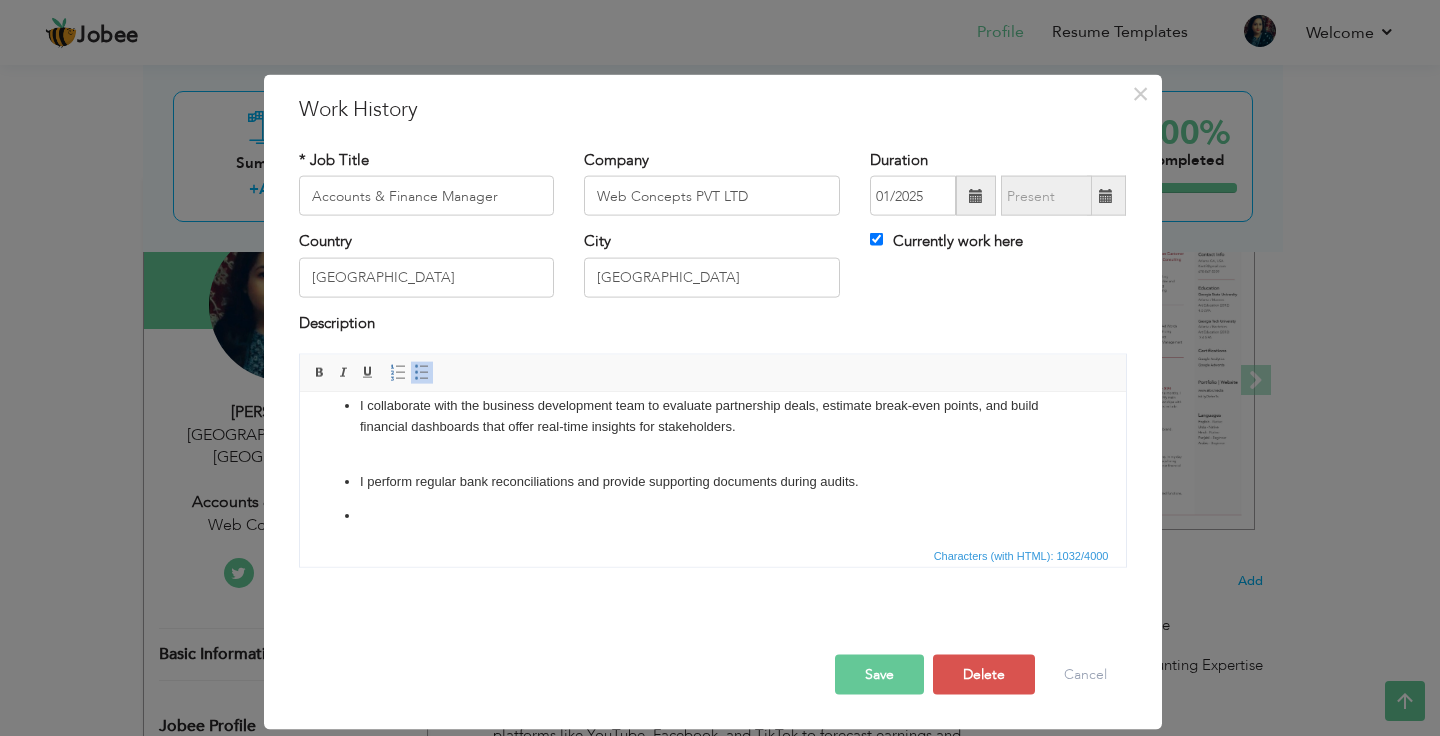 click on "I collaborate with the business development team to evaluate partnership deals, estimate break-even points, and build financial dashboards that offer real-time insights for stakeholders. ​​​​​​​" at bounding box center [712, 426] 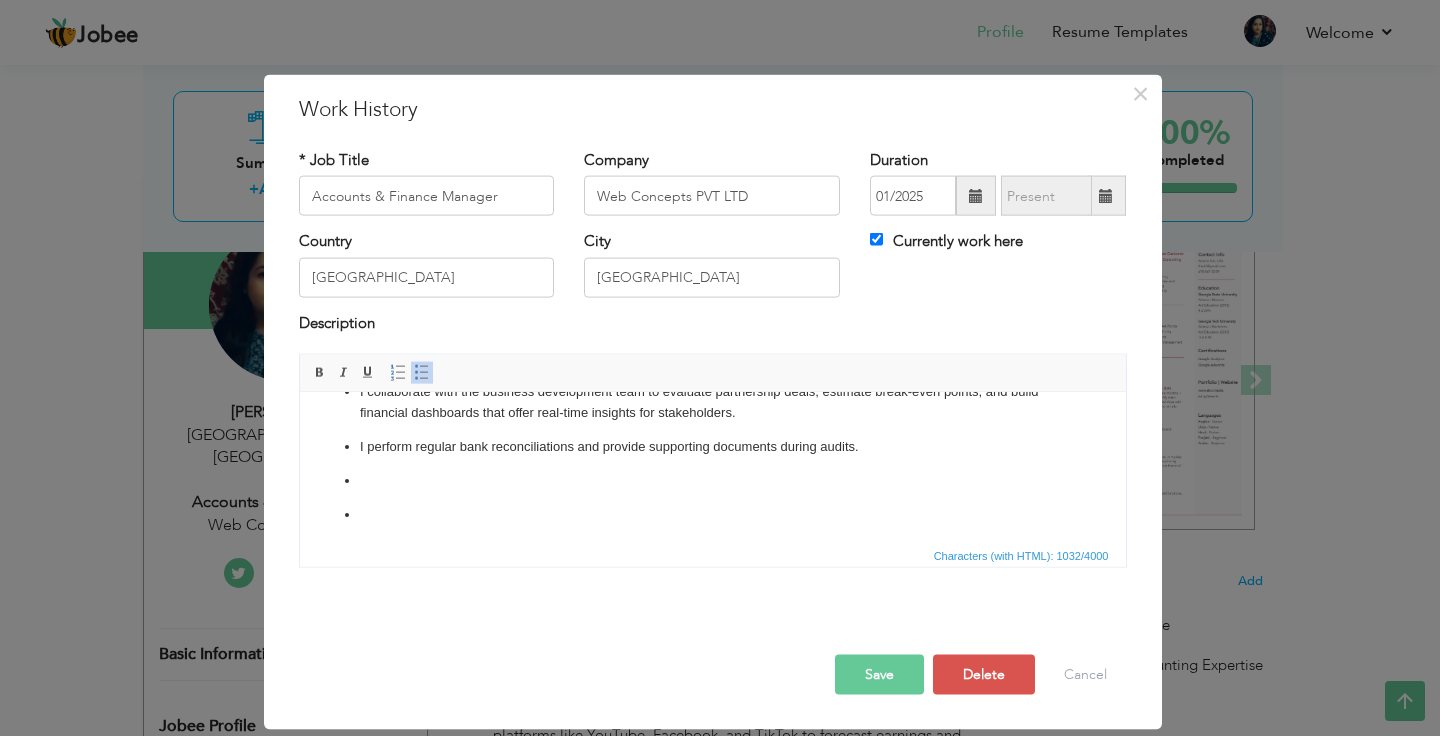 scroll, scrollTop: 251, scrollLeft: 0, axis: vertical 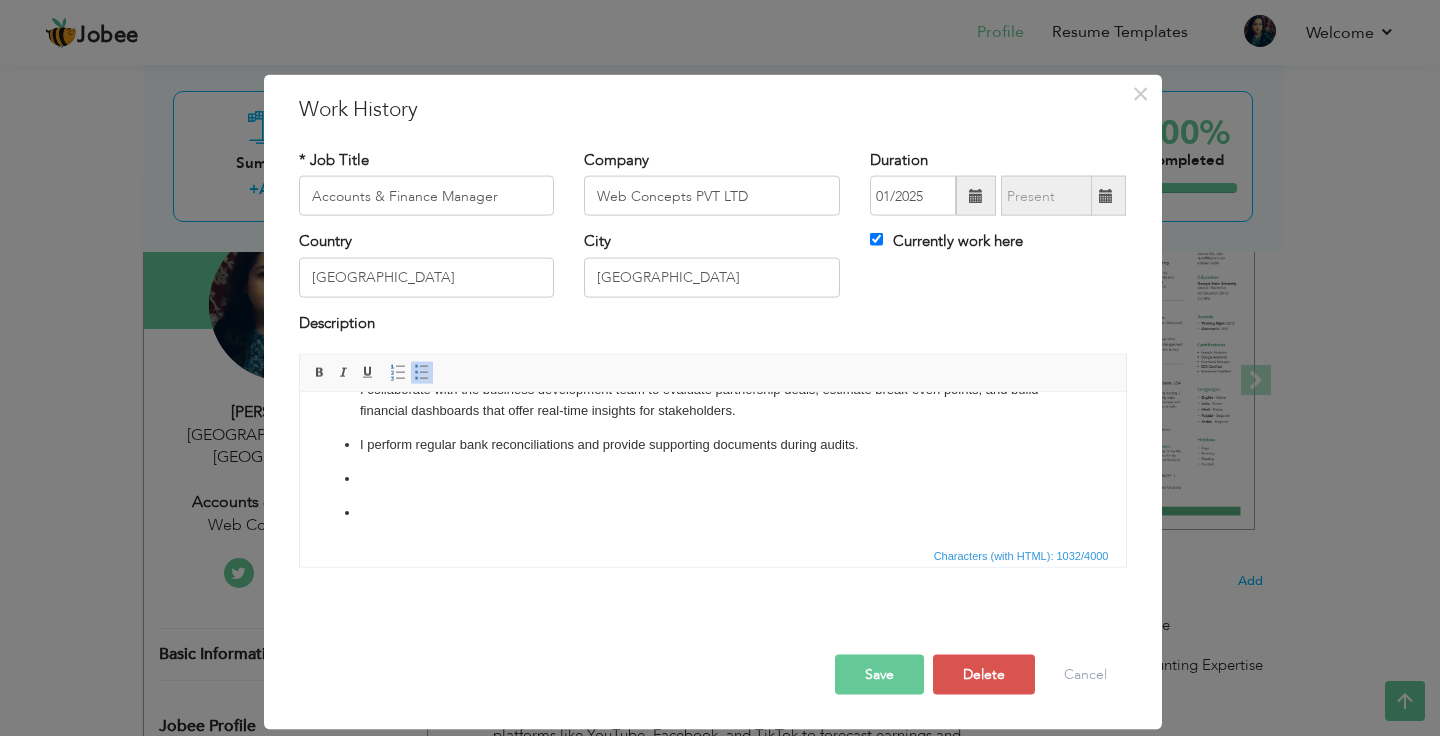 click on "I perform regular bank reconciliations and provide supporting documents during audits." at bounding box center (712, 444) 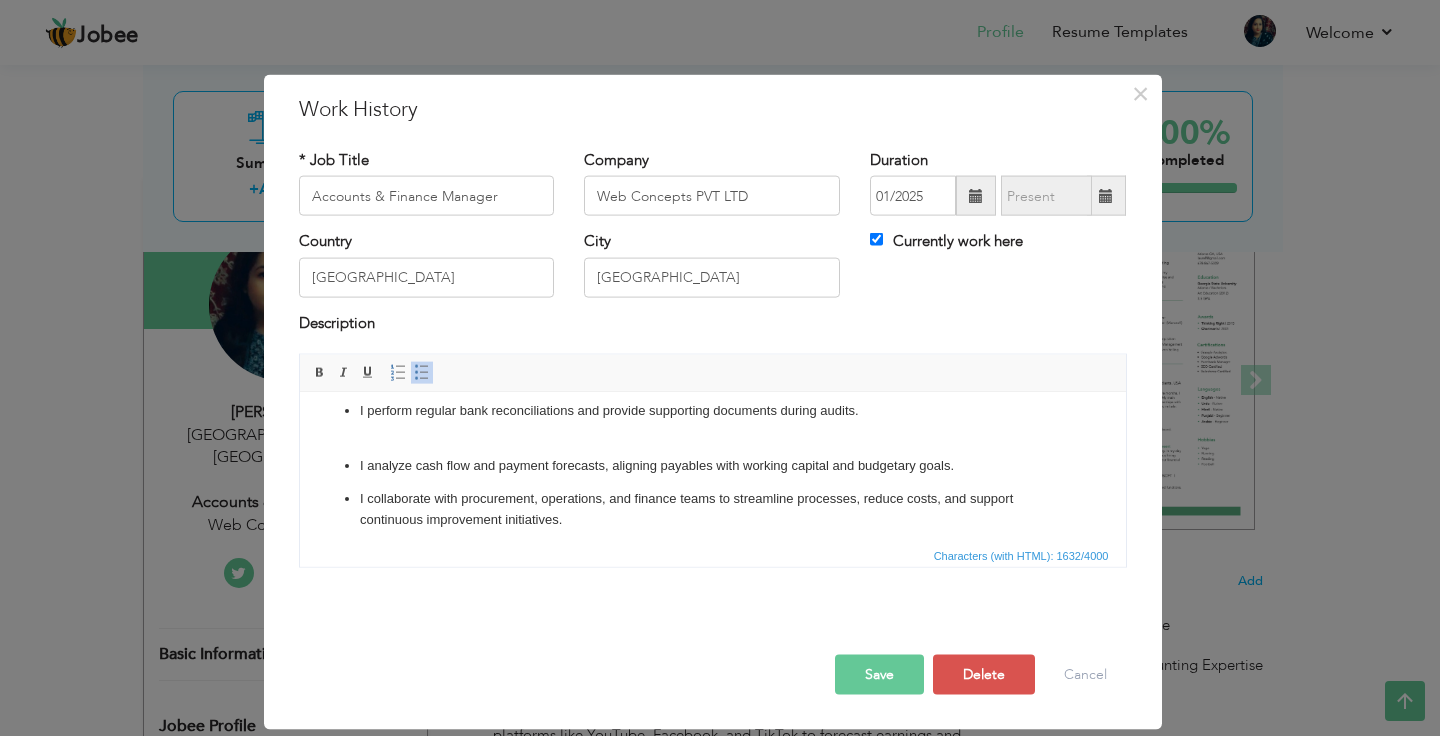 scroll, scrollTop: 266, scrollLeft: 0, axis: vertical 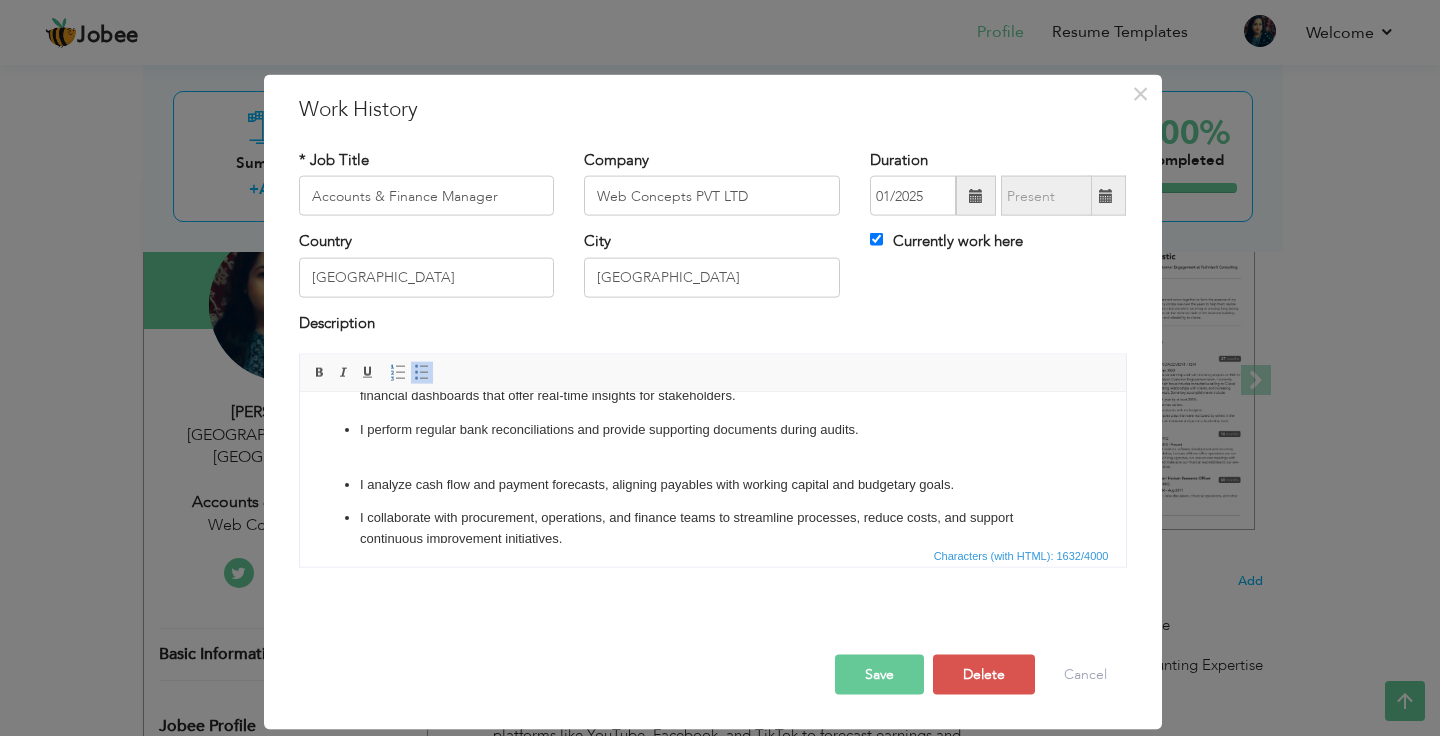 click on "I perform regular bank reconciliations and provide supporting documents during audits. ​​​​​​​" at bounding box center (712, 440) 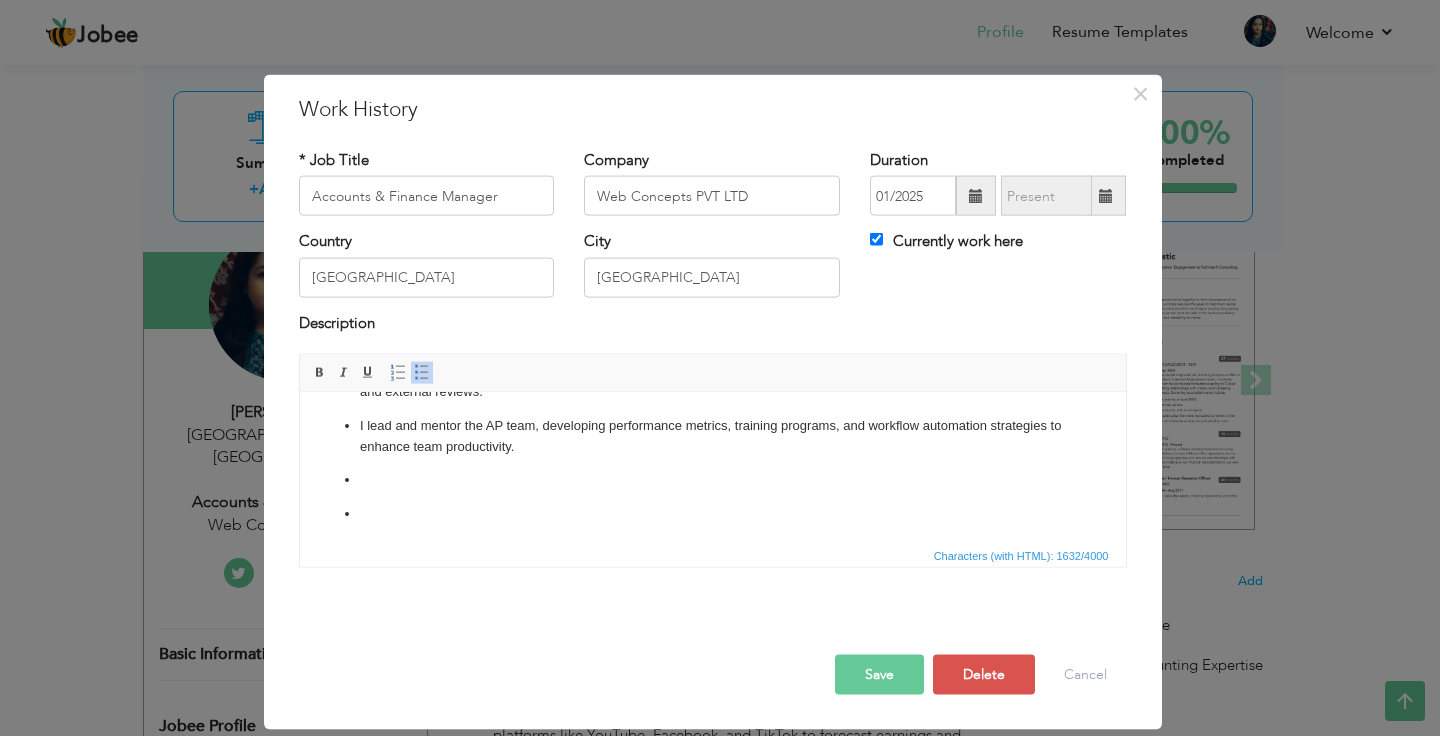 scroll, scrollTop: 449, scrollLeft: 0, axis: vertical 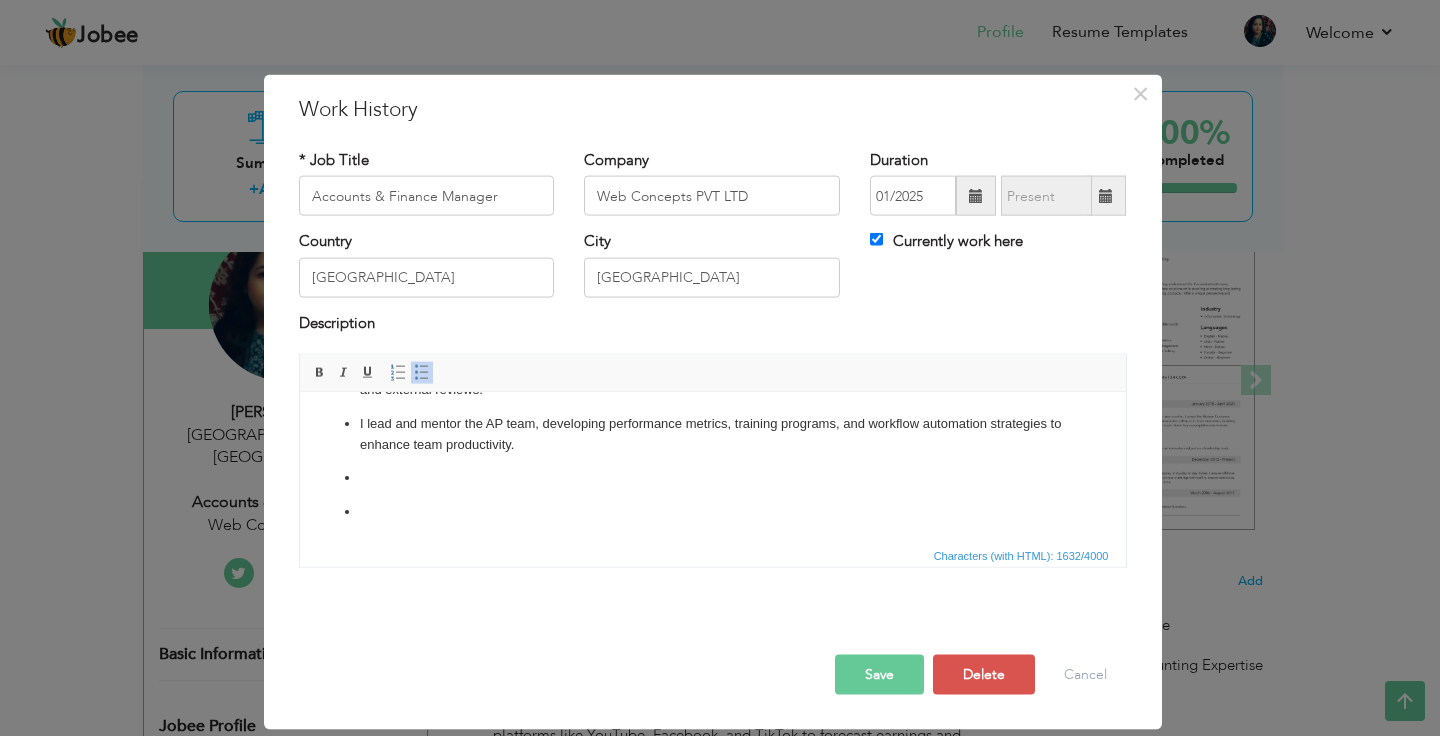 click at bounding box center (712, 511) 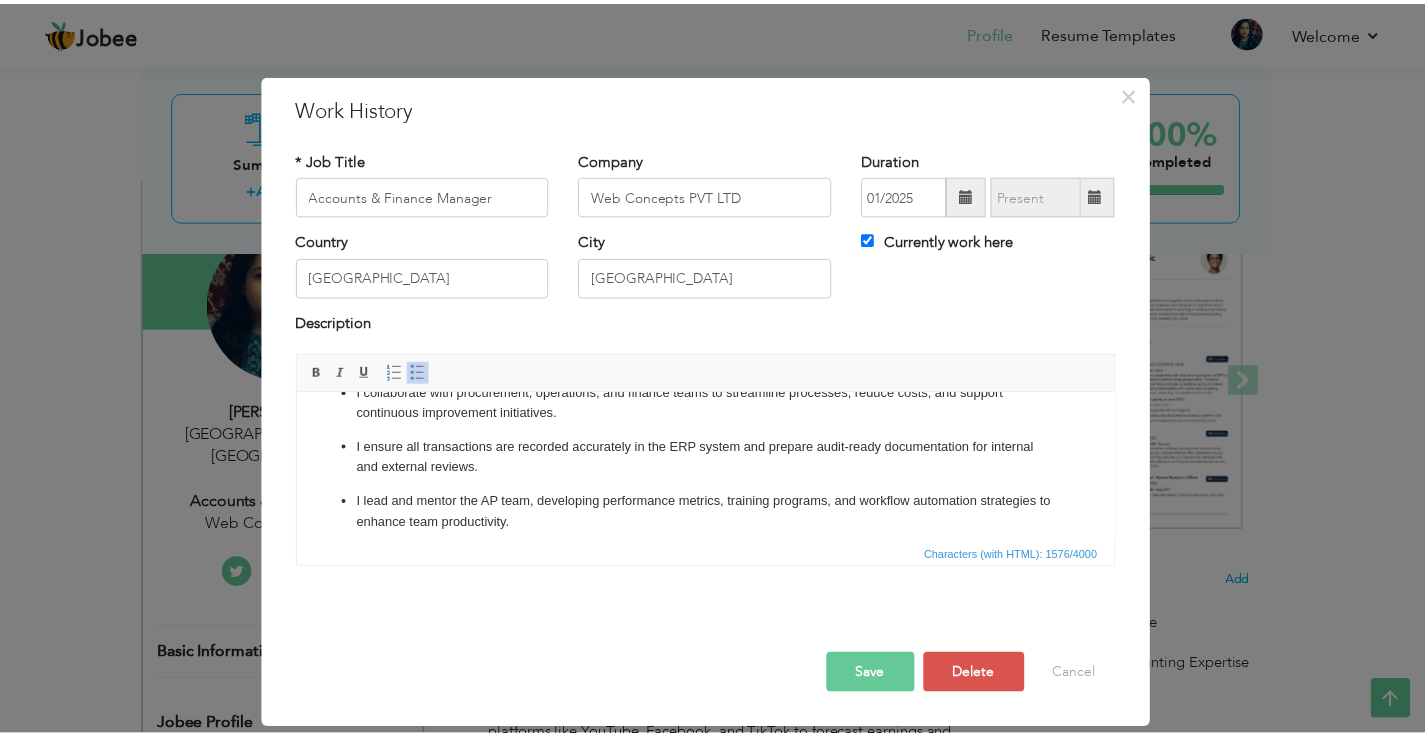scroll, scrollTop: 0, scrollLeft: 0, axis: both 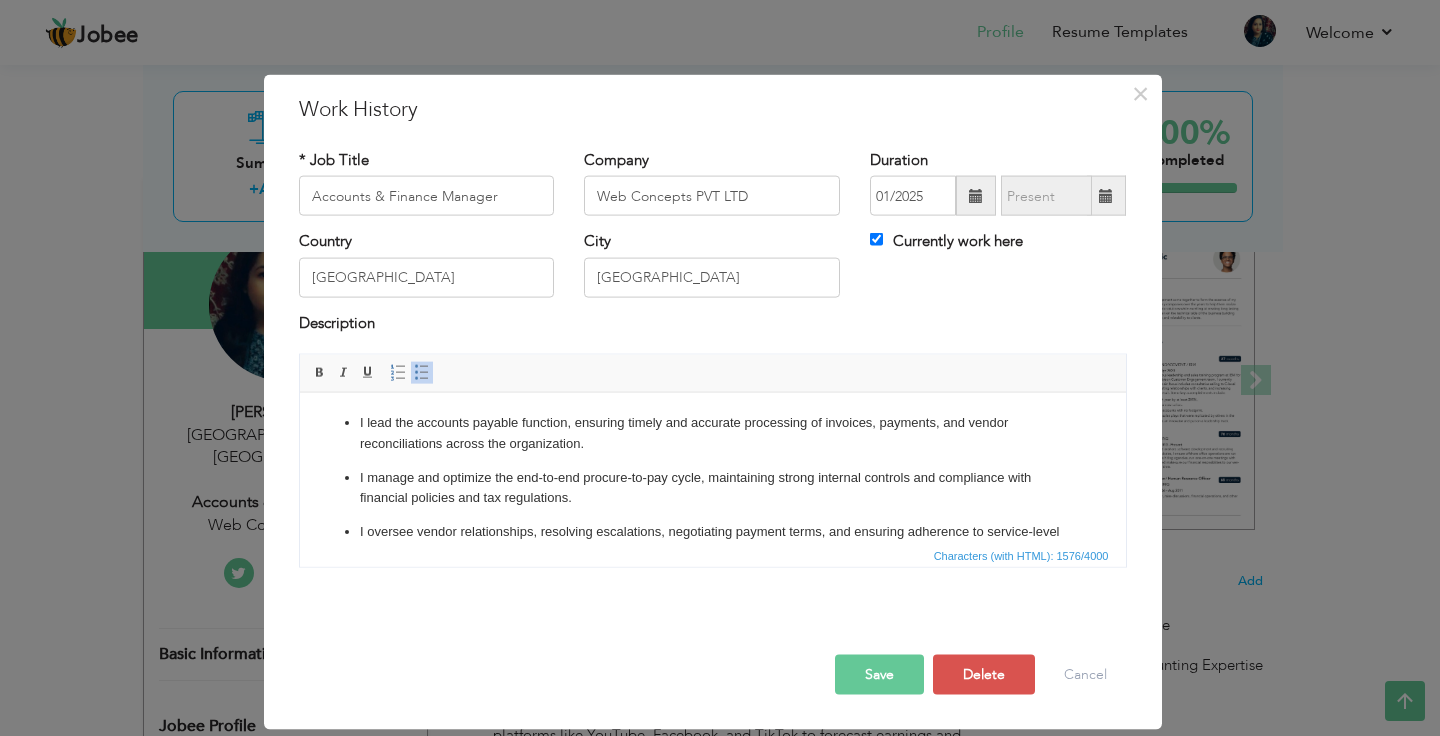 click on "Save" at bounding box center (879, 675) 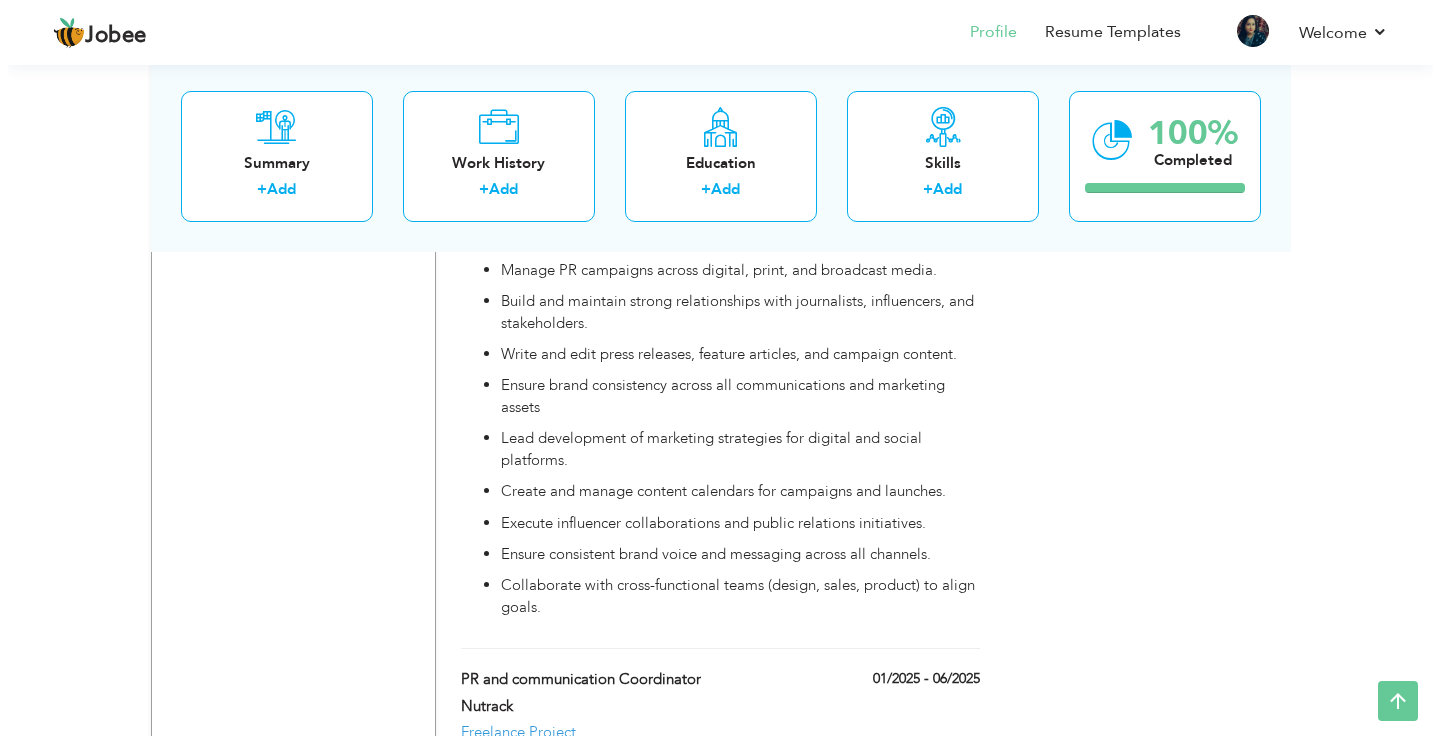 scroll, scrollTop: 3345, scrollLeft: 0, axis: vertical 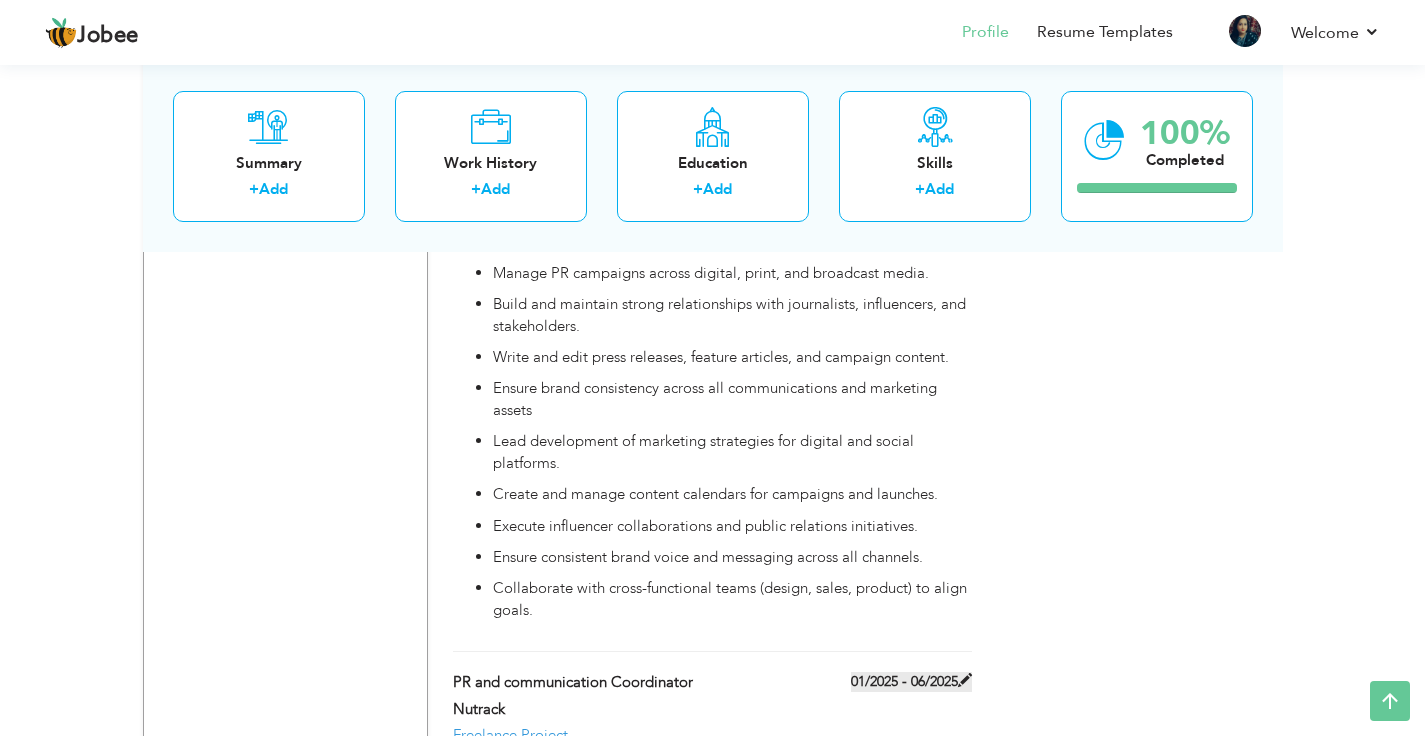 click at bounding box center (965, 680) 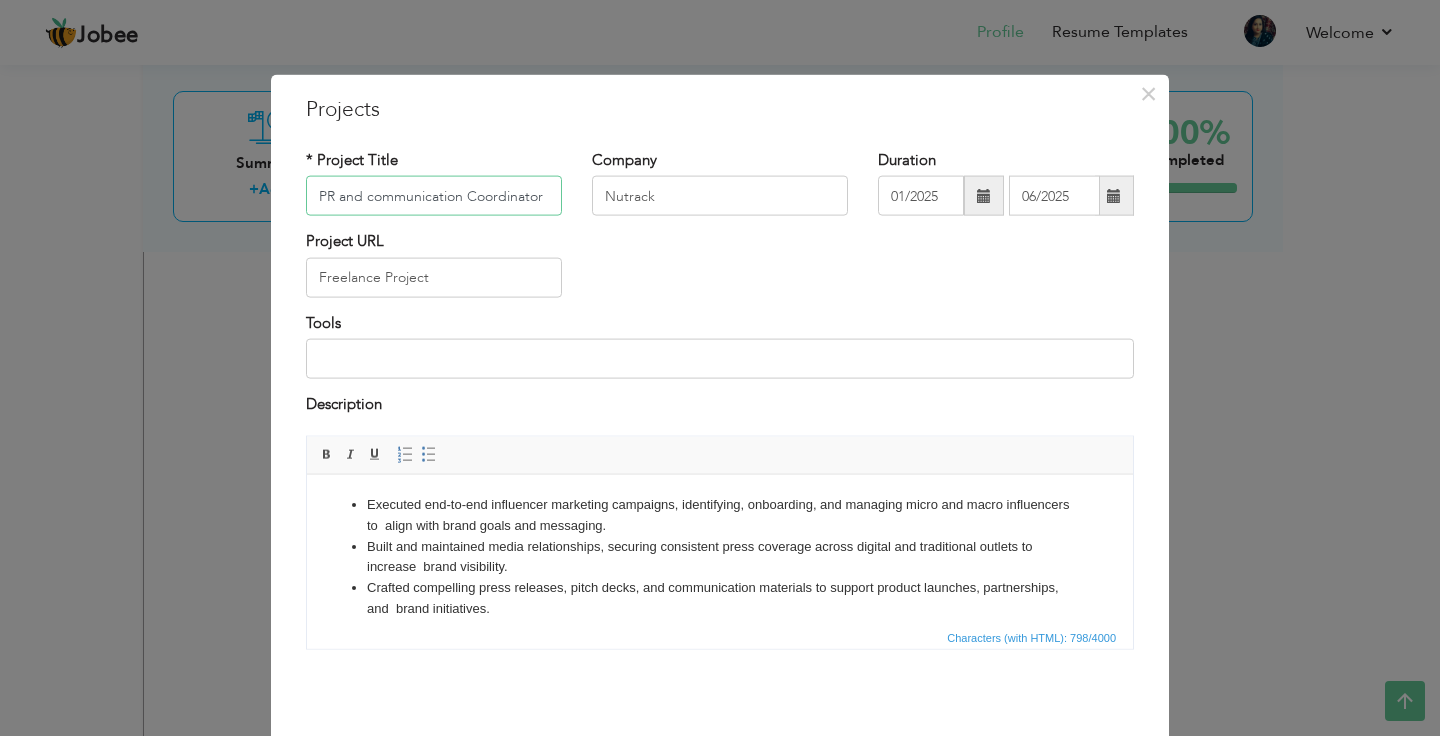 scroll, scrollTop: 153, scrollLeft: 0, axis: vertical 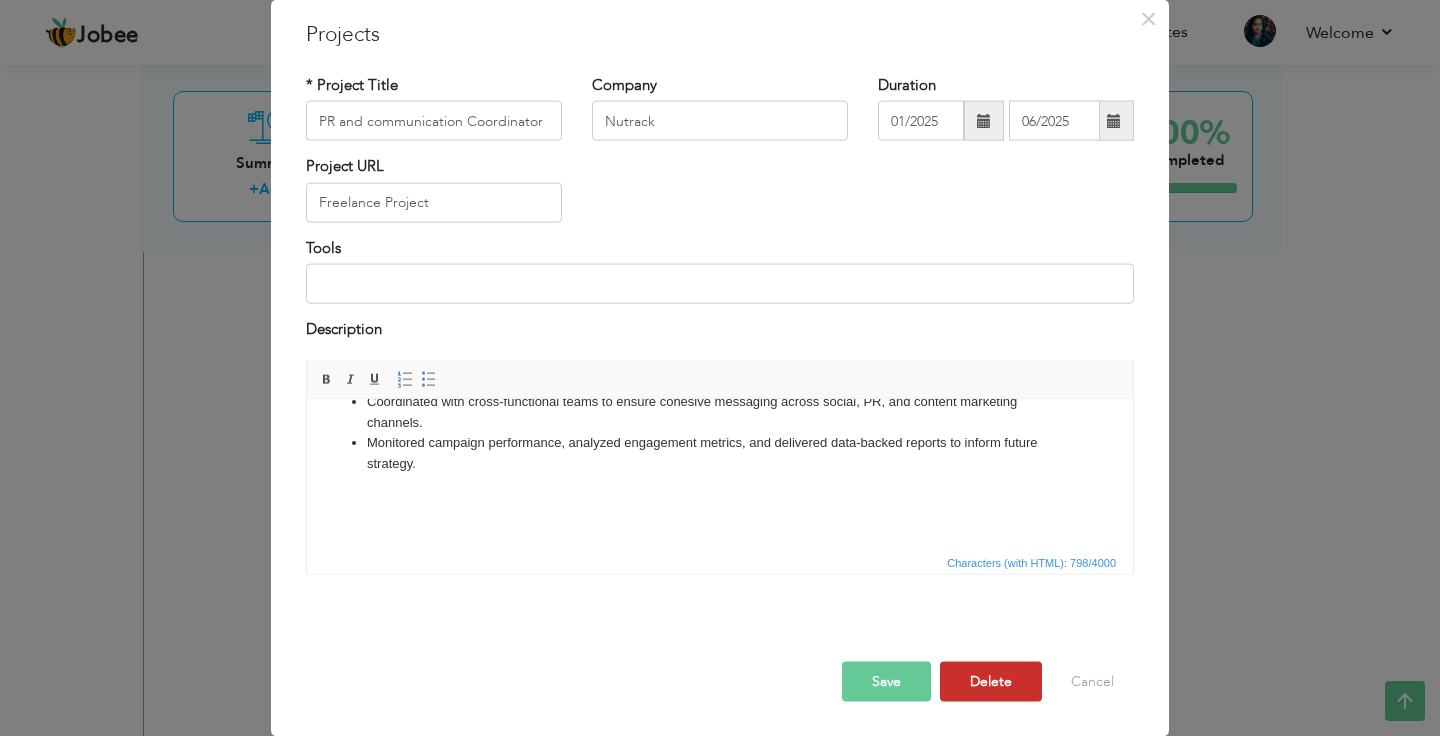click on "Delete" at bounding box center (991, 681) 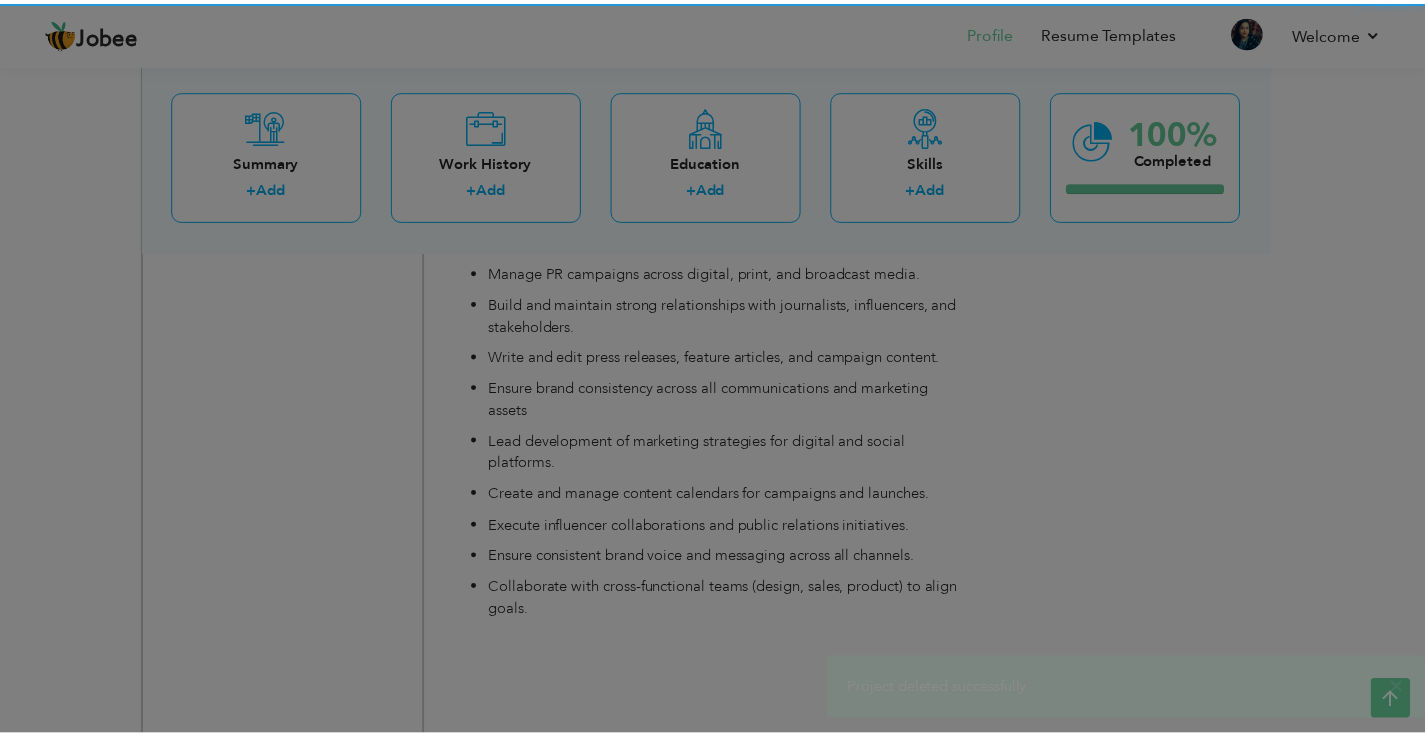 scroll, scrollTop: 0, scrollLeft: 0, axis: both 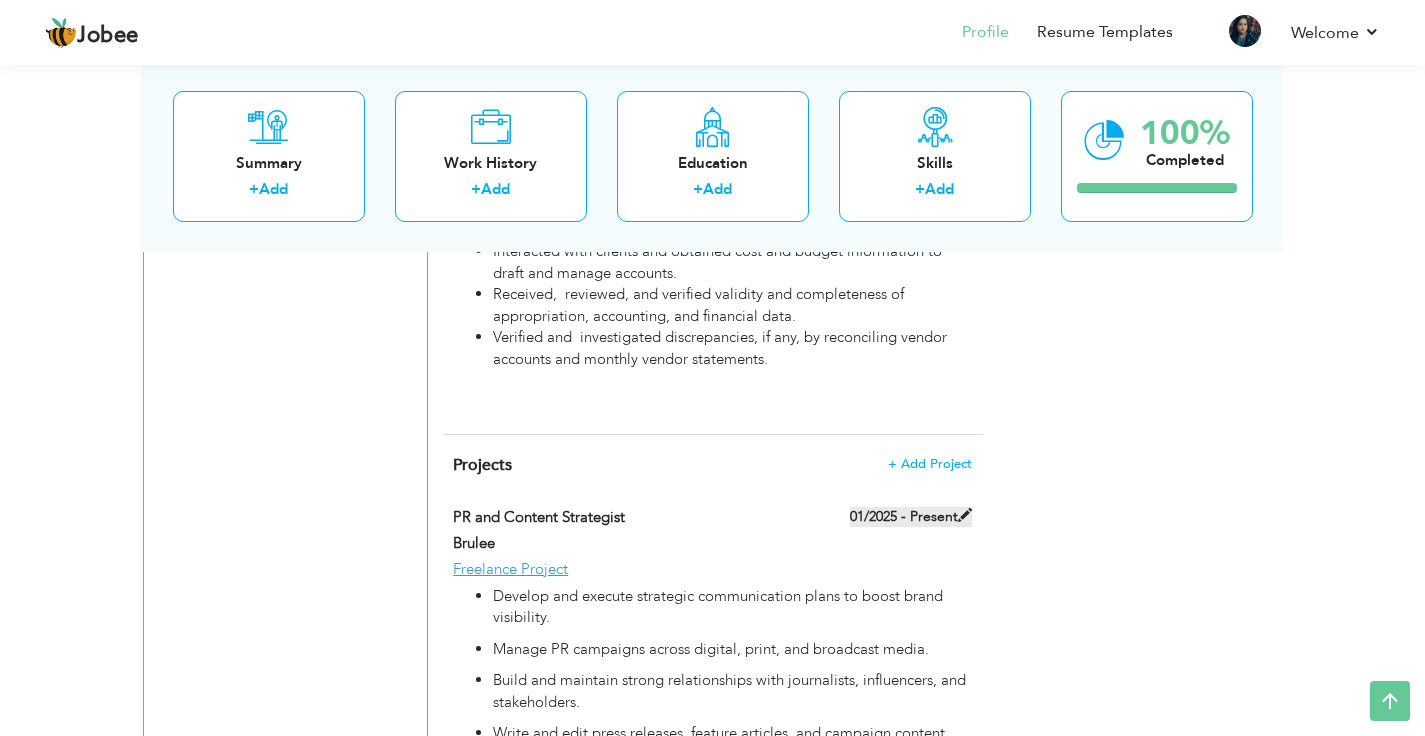 click at bounding box center [965, 515] 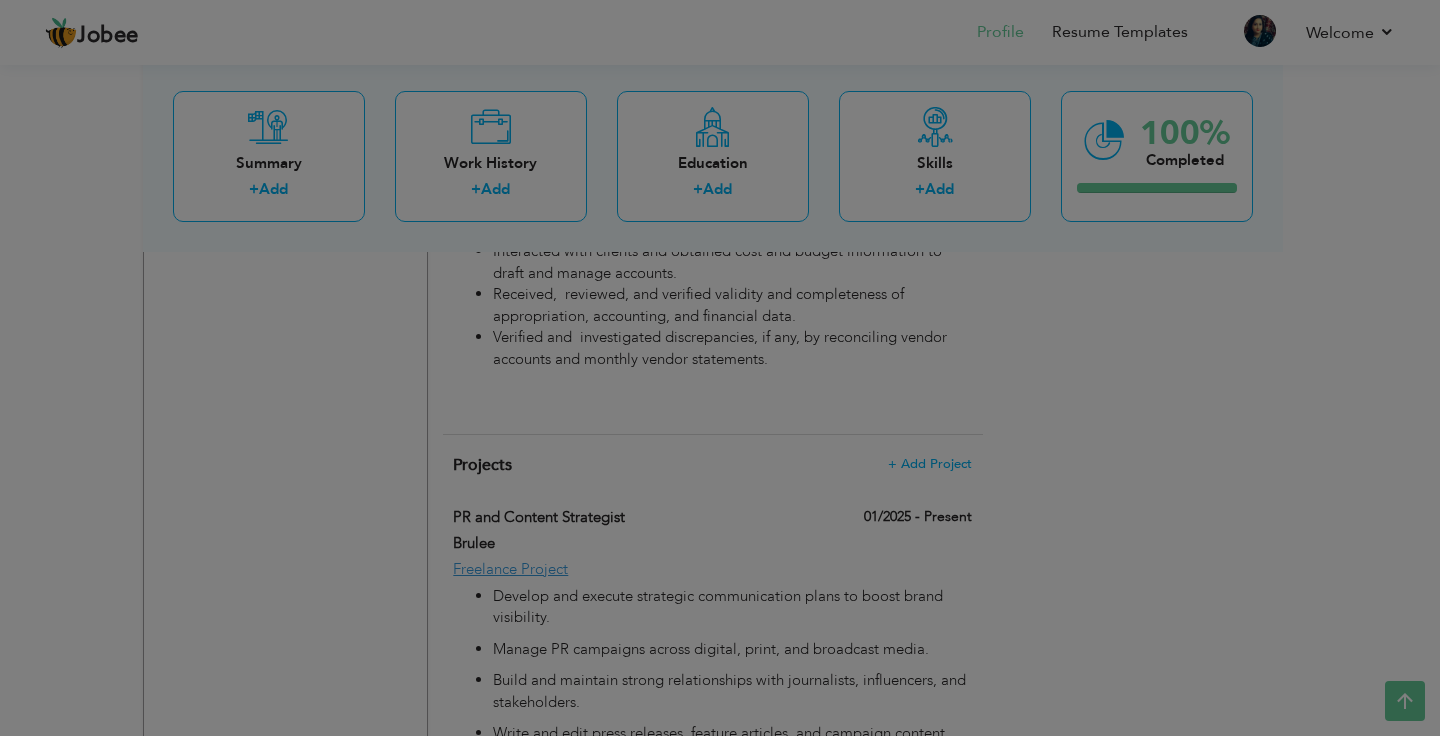 scroll, scrollTop: 0, scrollLeft: 0, axis: both 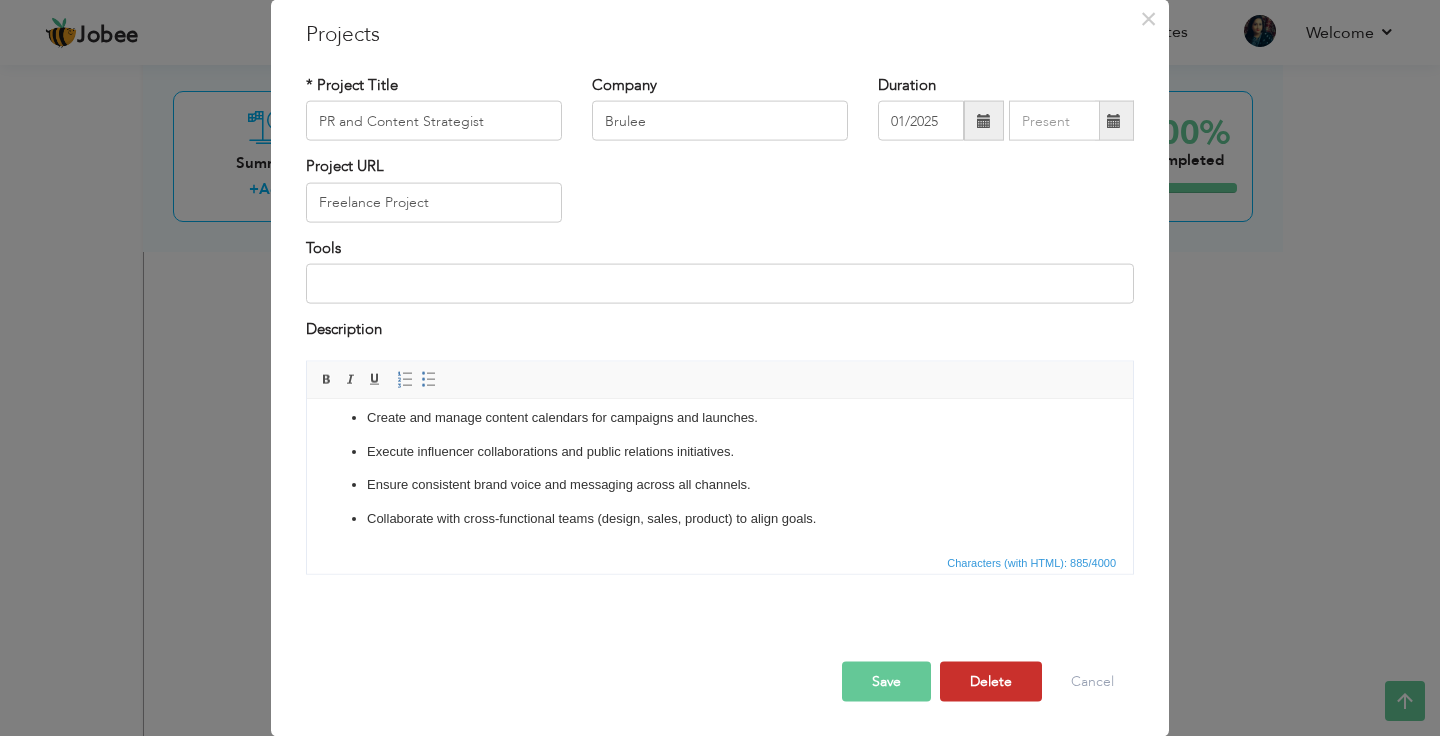 click on "Delete" at bounding box center (991, 681) 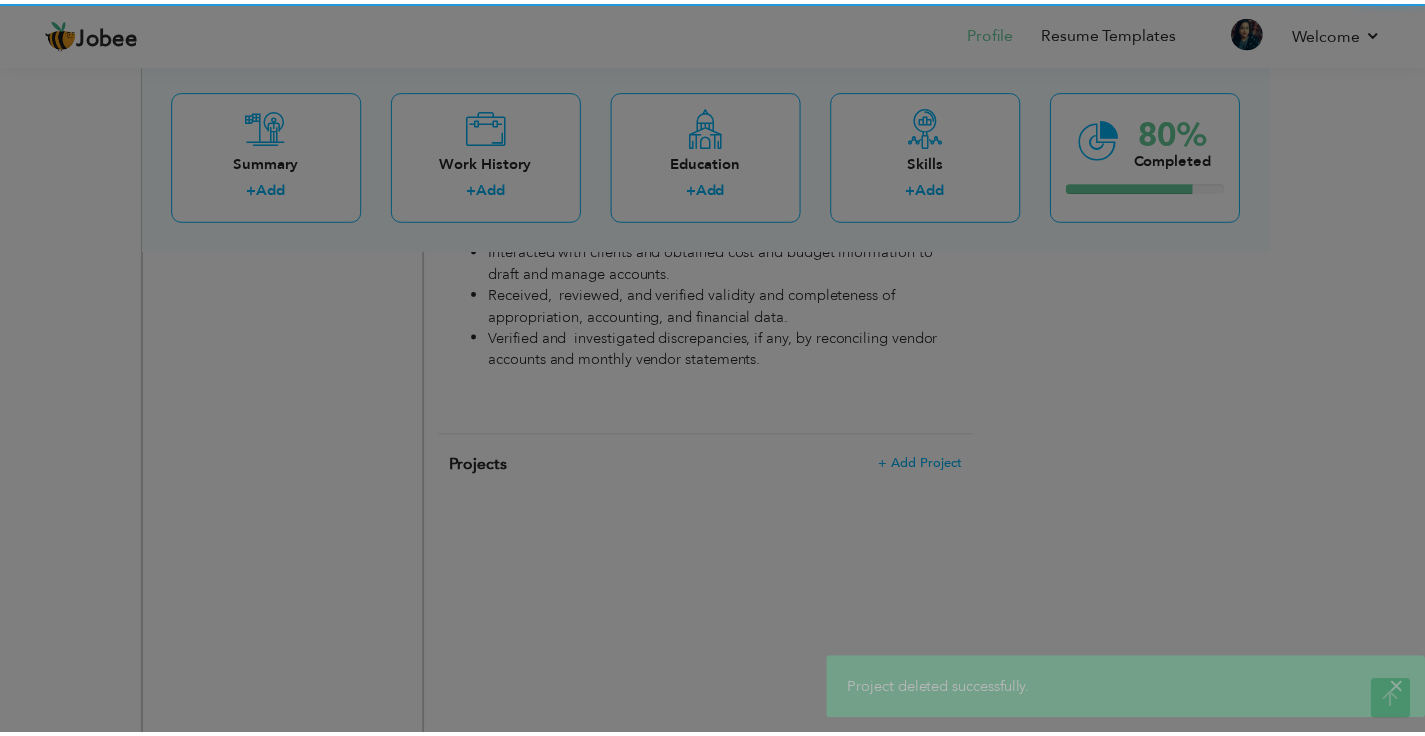 scroll, scrollTop: 0, scrollLeft: 0, axis: both 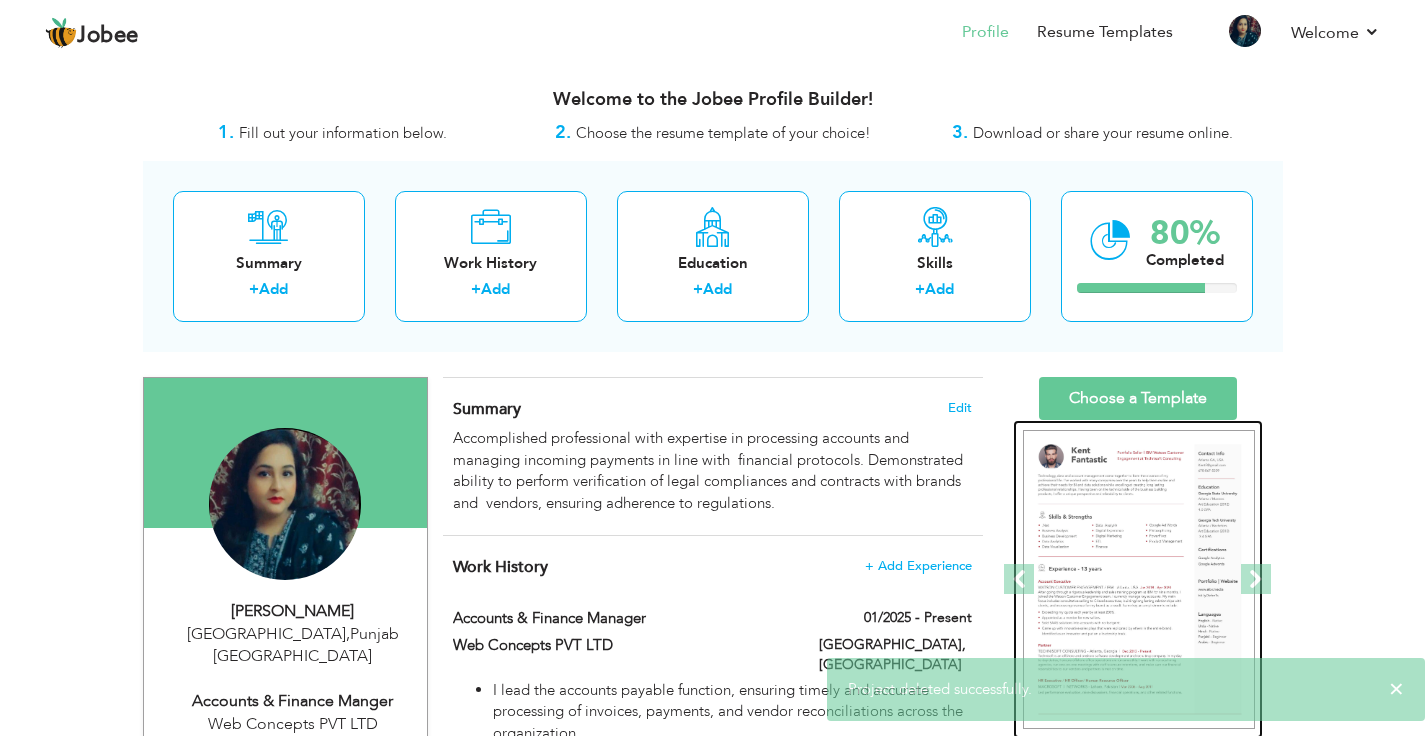 click at bounding box center [1139, 580] 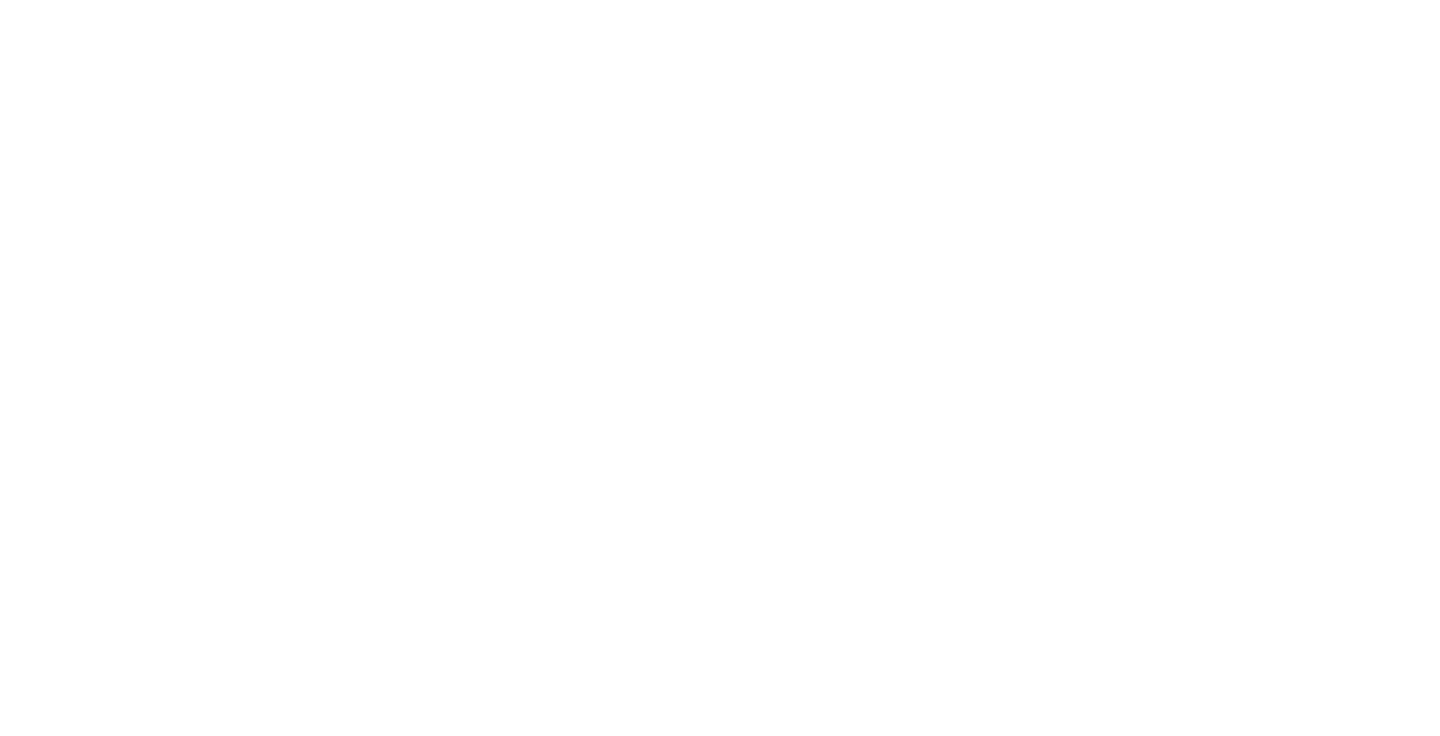 scroll, scrollTop: 0, scrollLeft: 0, axis: both 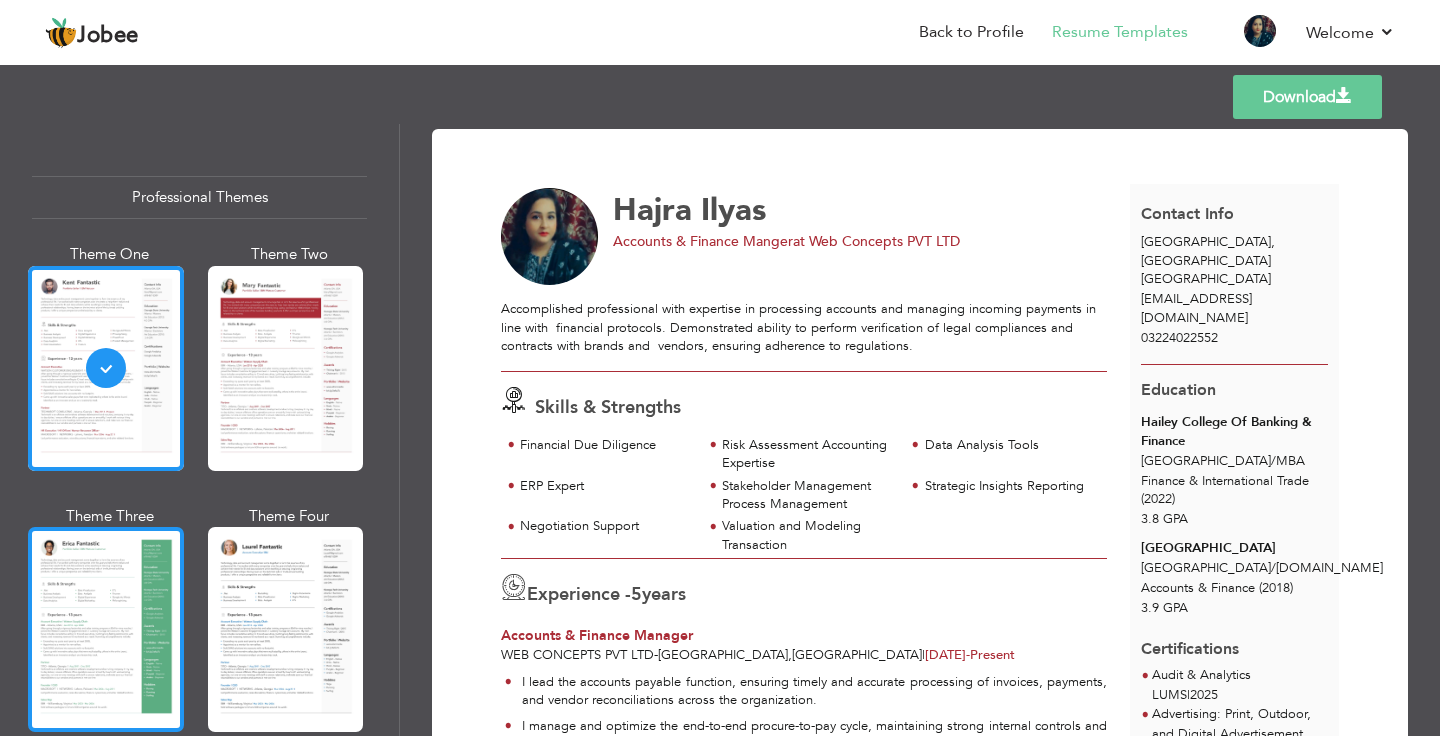 click at bounding box center (106, 629) 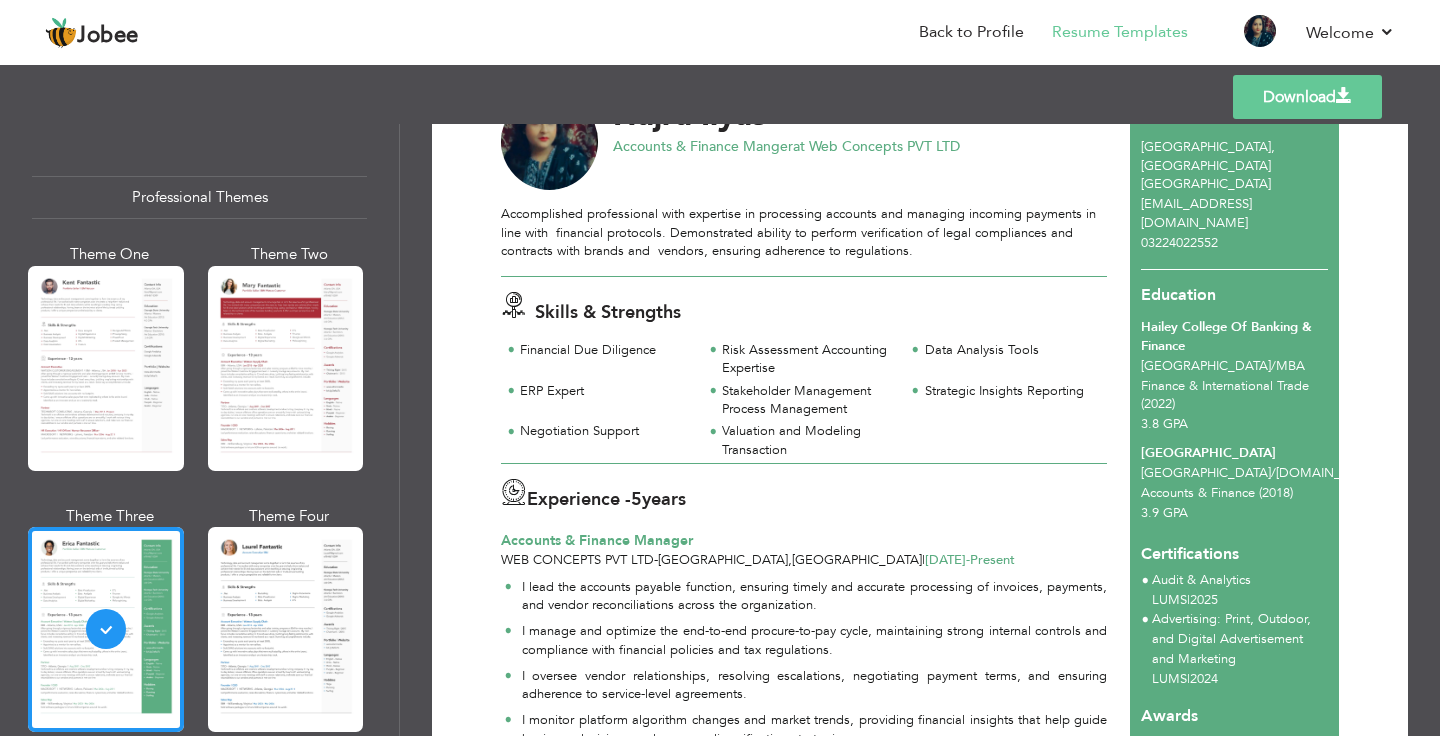 scroll, scrollTop: 0, scrollLeft: 0, axis: both 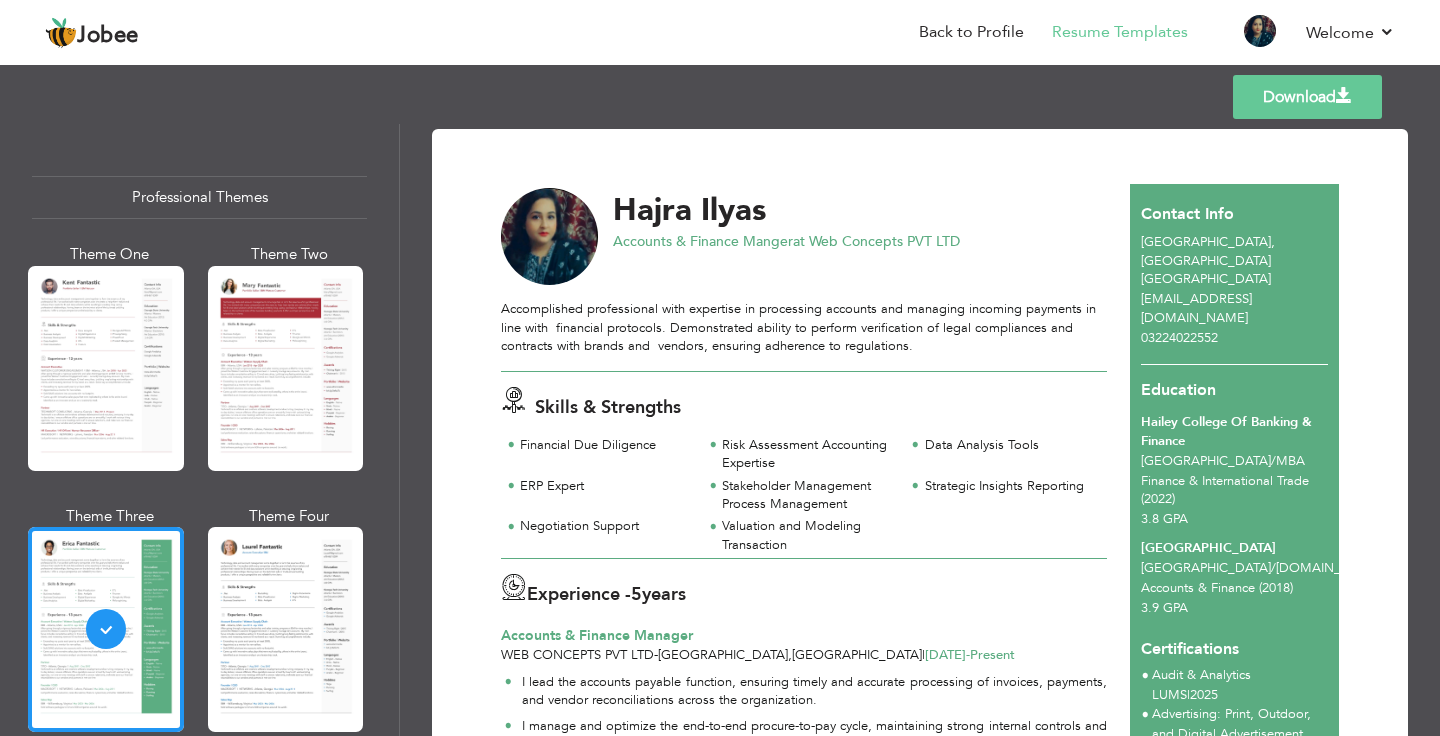 click on "Download" at bounding box center [1307, 97] 